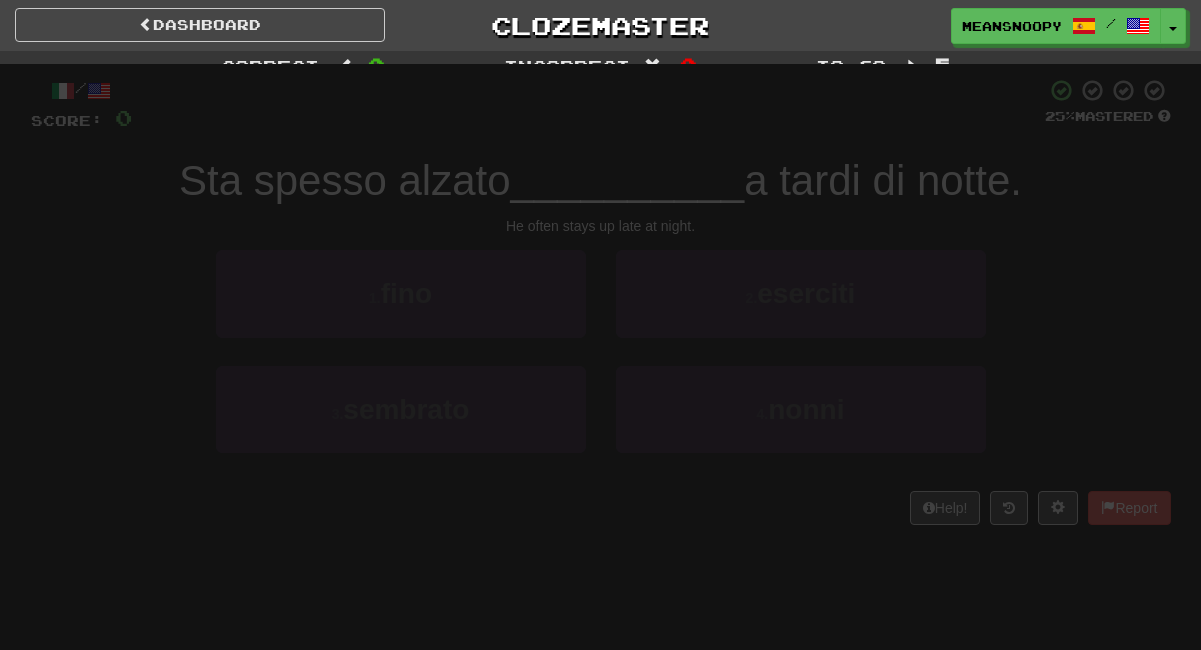 scroll, scrollTop: 0, scrollLeft: 0, axis: both 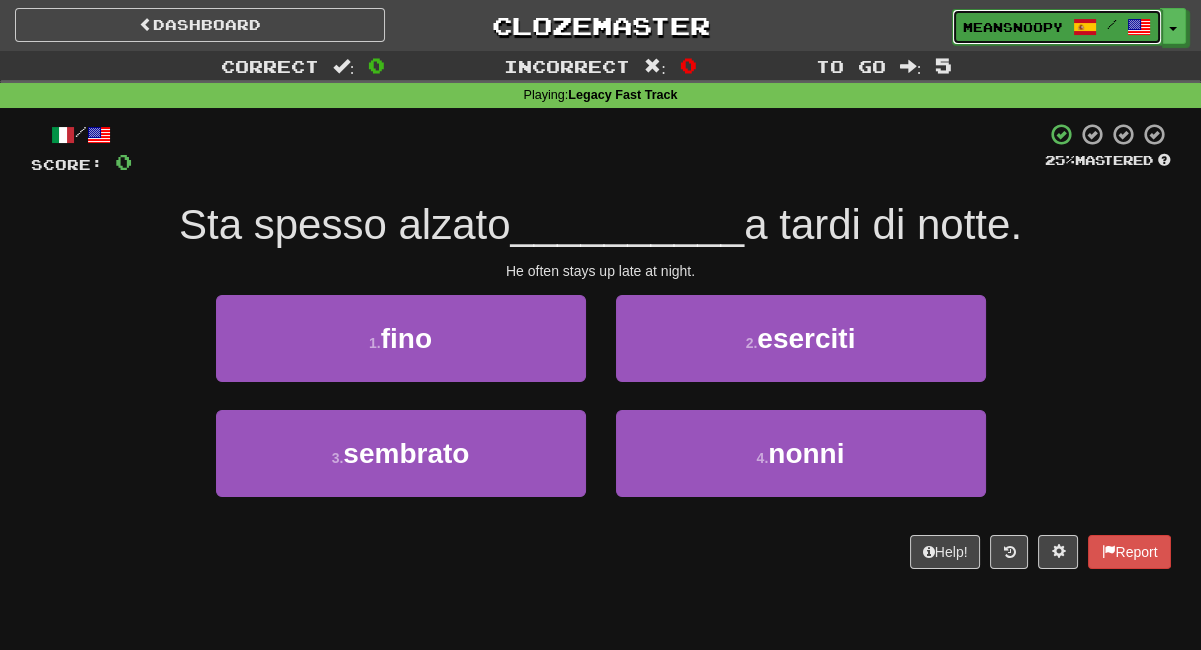 click on "meansnoopy" at bounding box center (1013, 27) 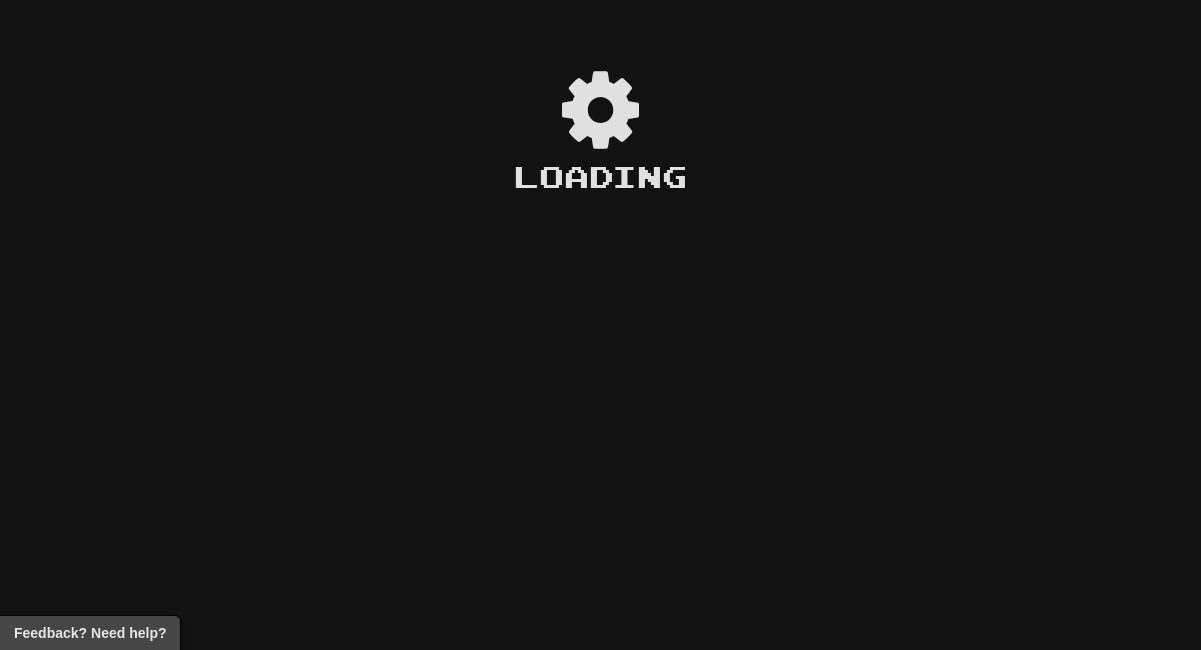 scroll, scrollTop: 0, scrollLeft: 0, axis: both 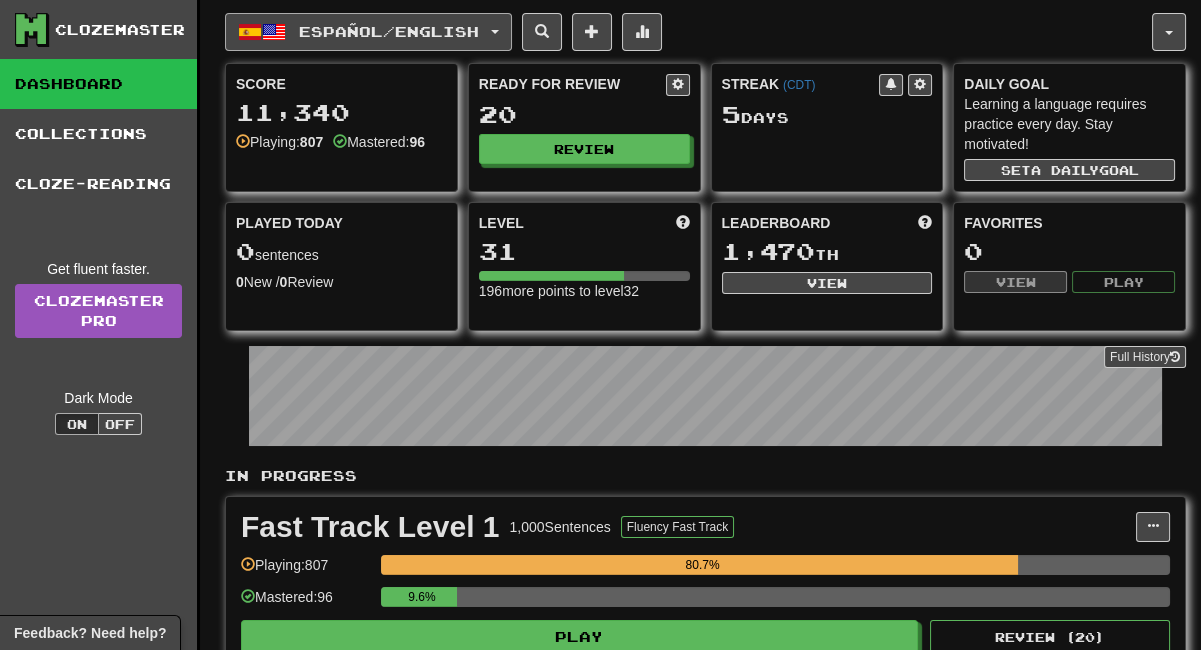 click on "Español  /  English" at bounding box center (368, 32) 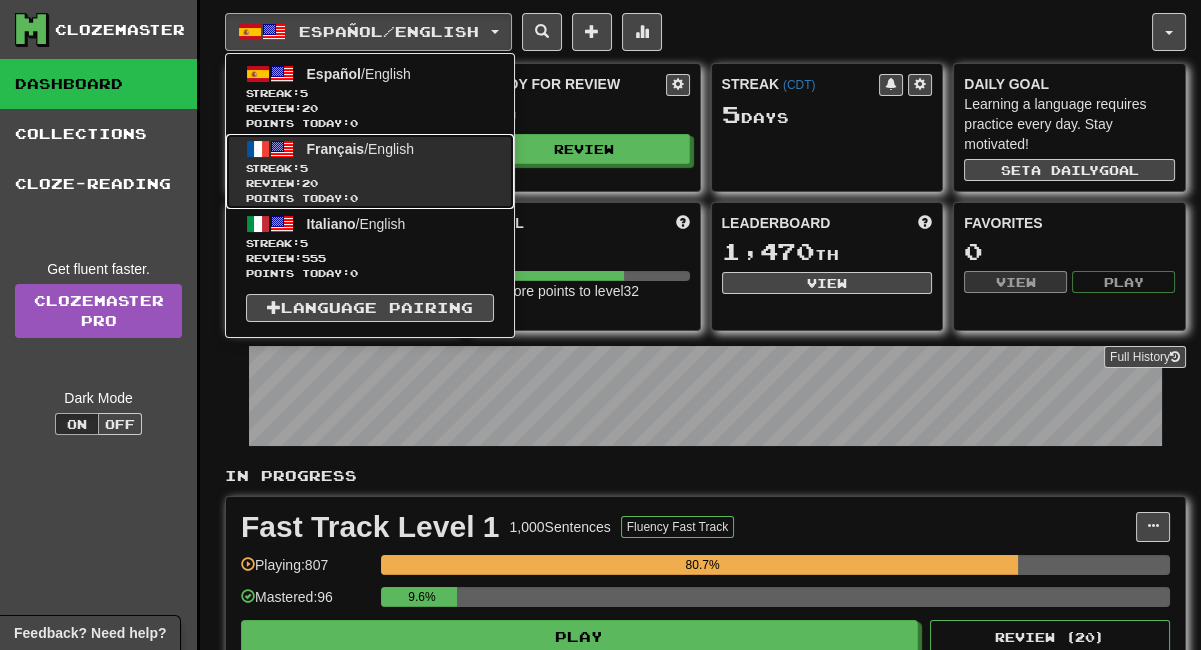 click on "Français" at bounding box center (336, 149) 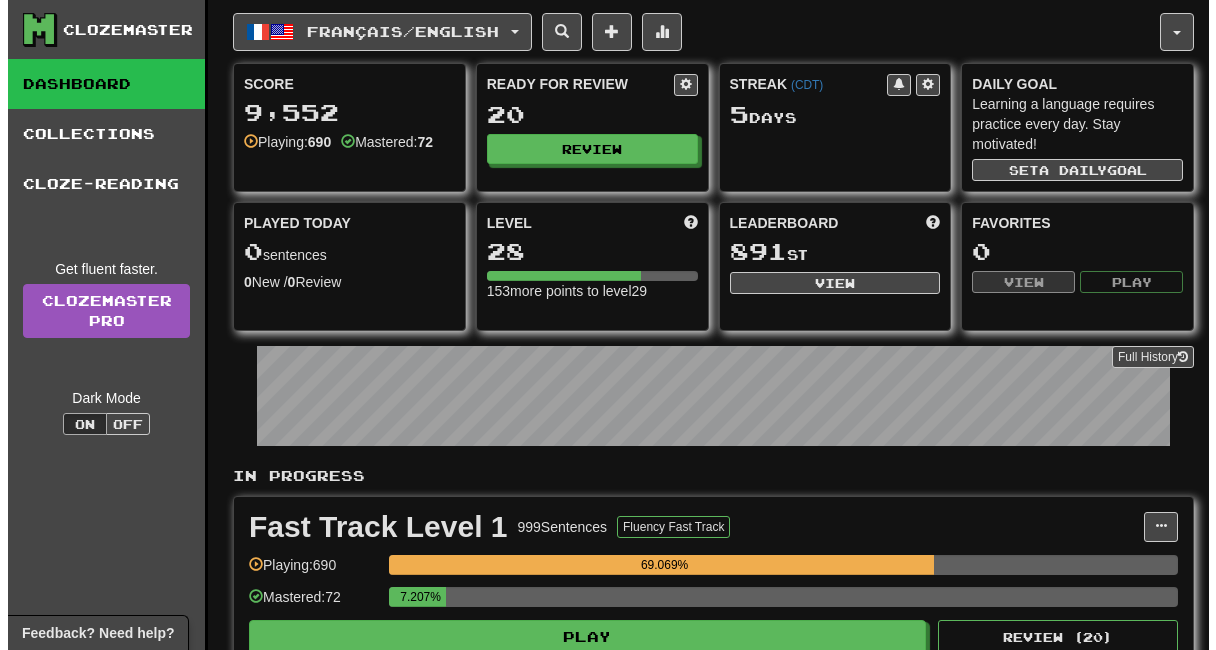 scroll, scrollTop: 0, scrollLeft: 0, axis: both 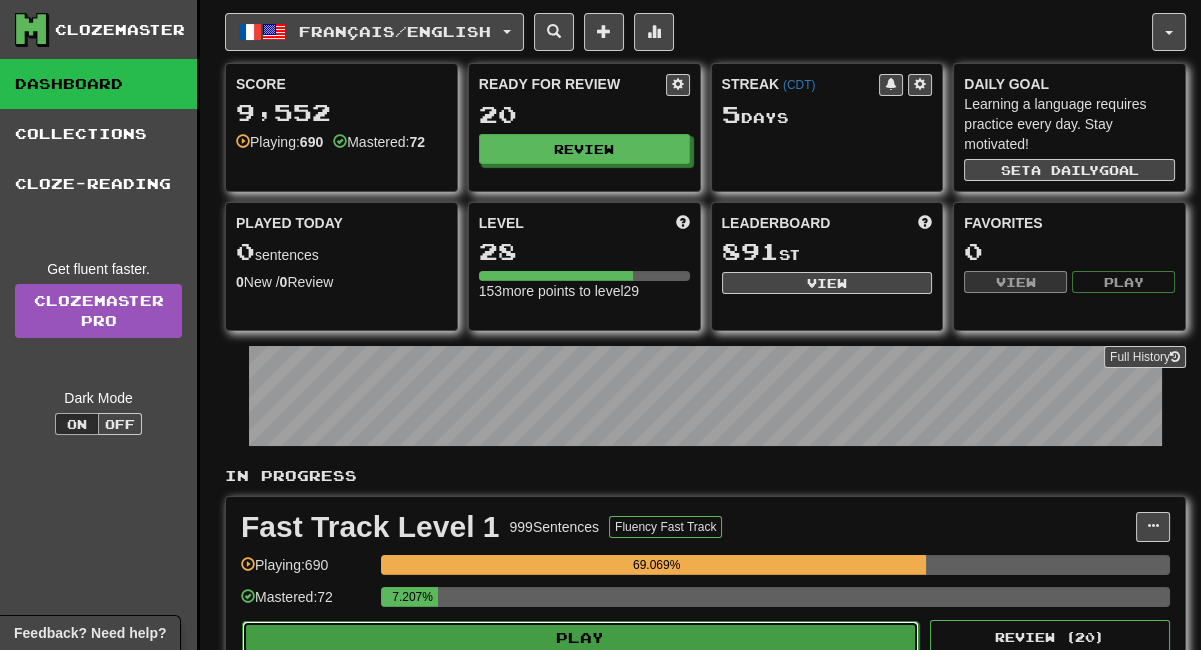 click on "Play" at bounding box center [580, 638] 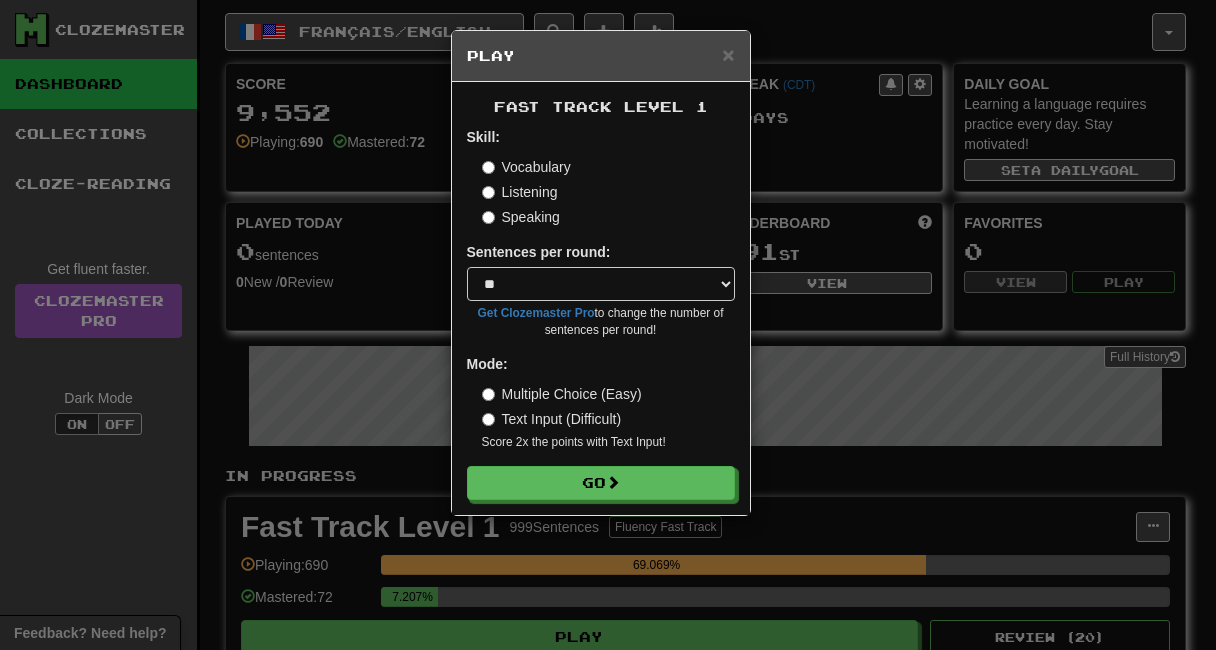 click on "Listening" at bounding box center [520, 192] 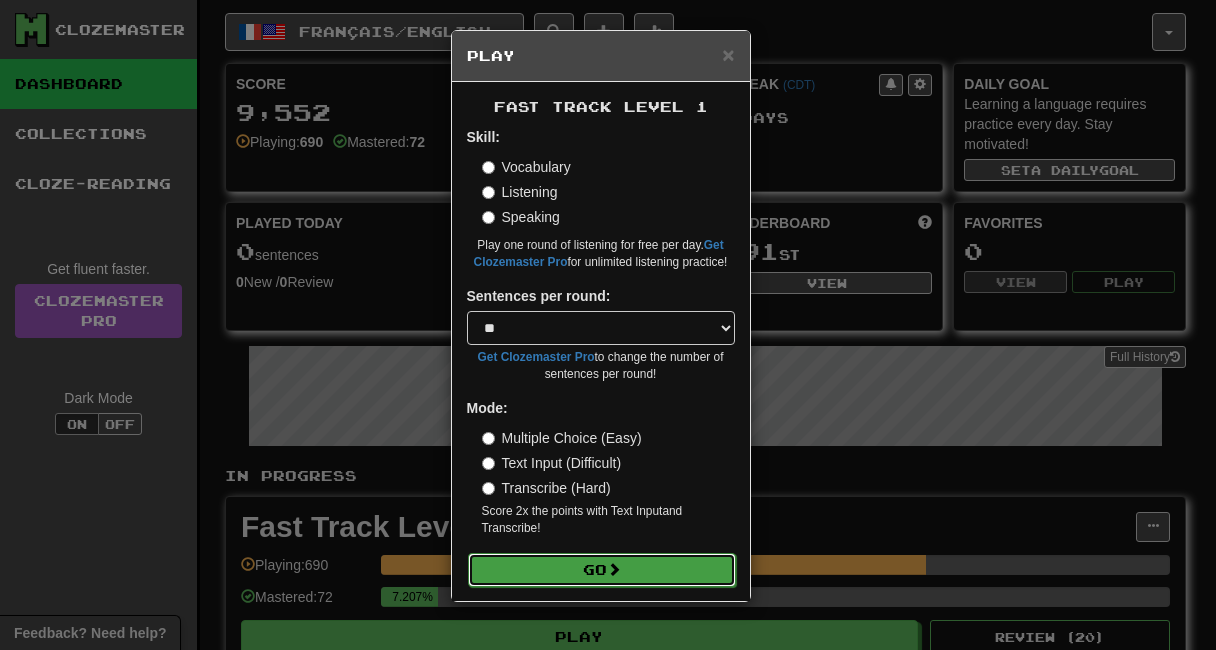 click at bounding box center [614, 569] 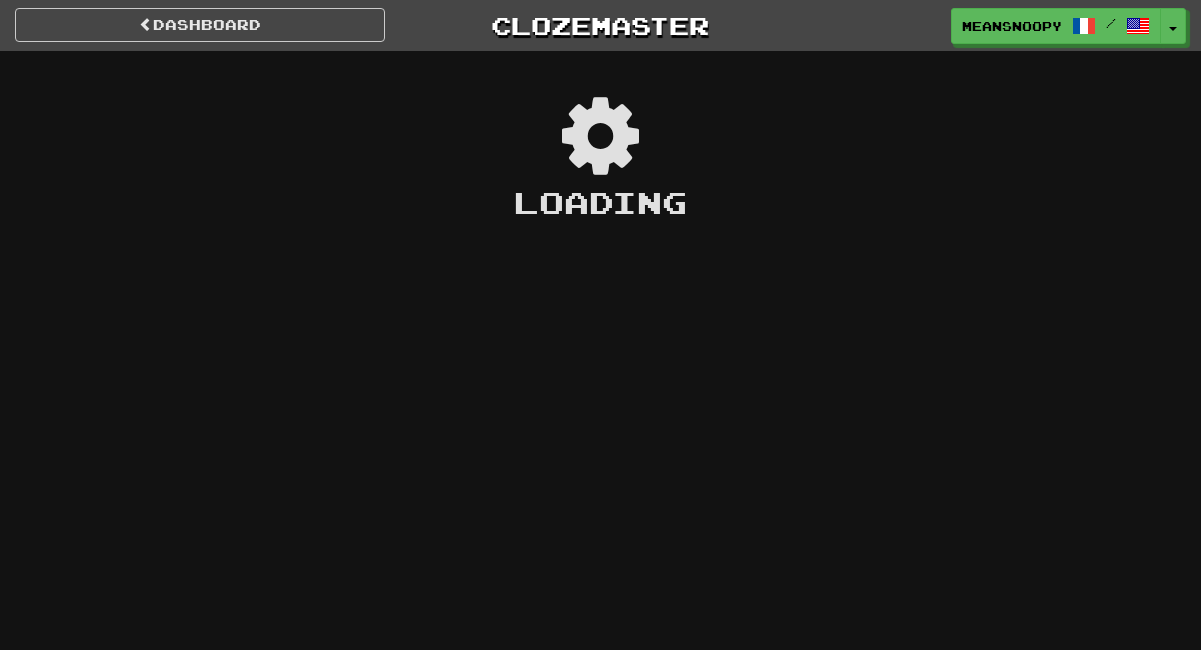 scroll, scrollTop: 0, scrollLeft: 0, axis: both 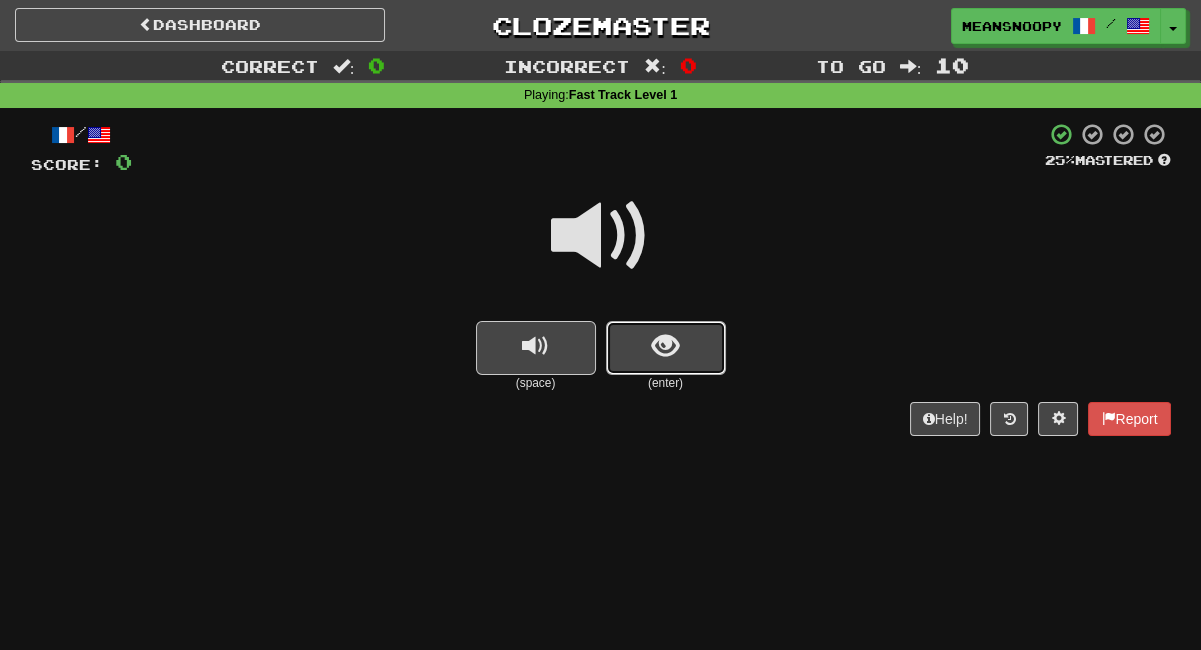 click at bounding box center [666, 348] 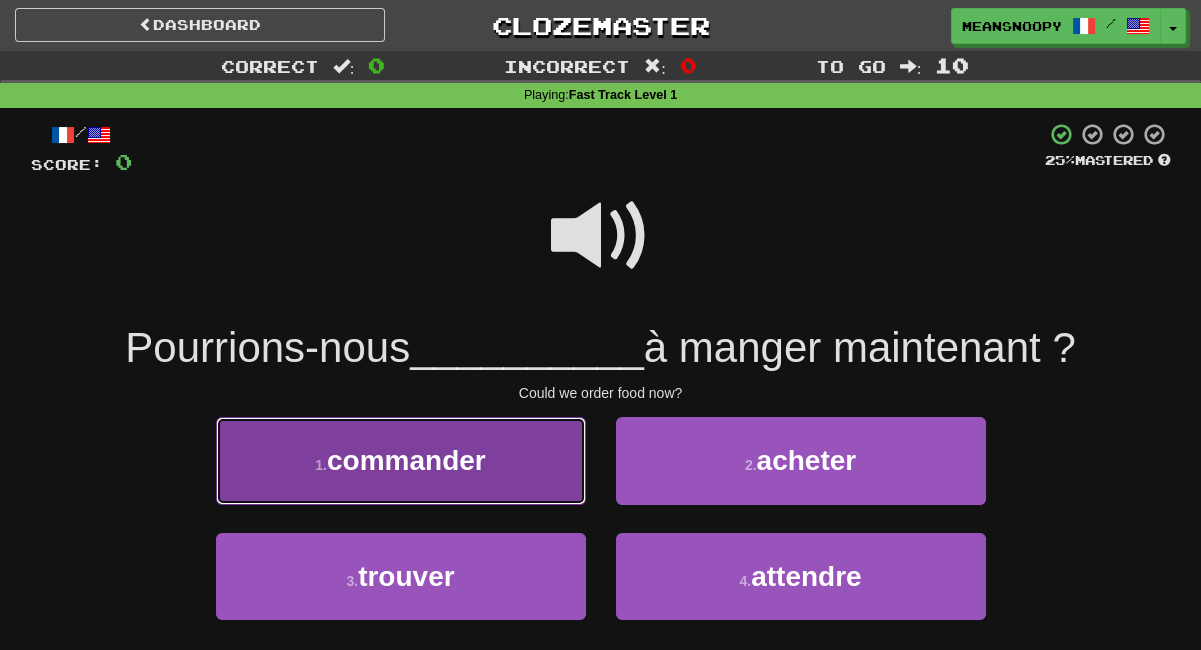 click on "1 .  commander" at bounding box center (401, 460) 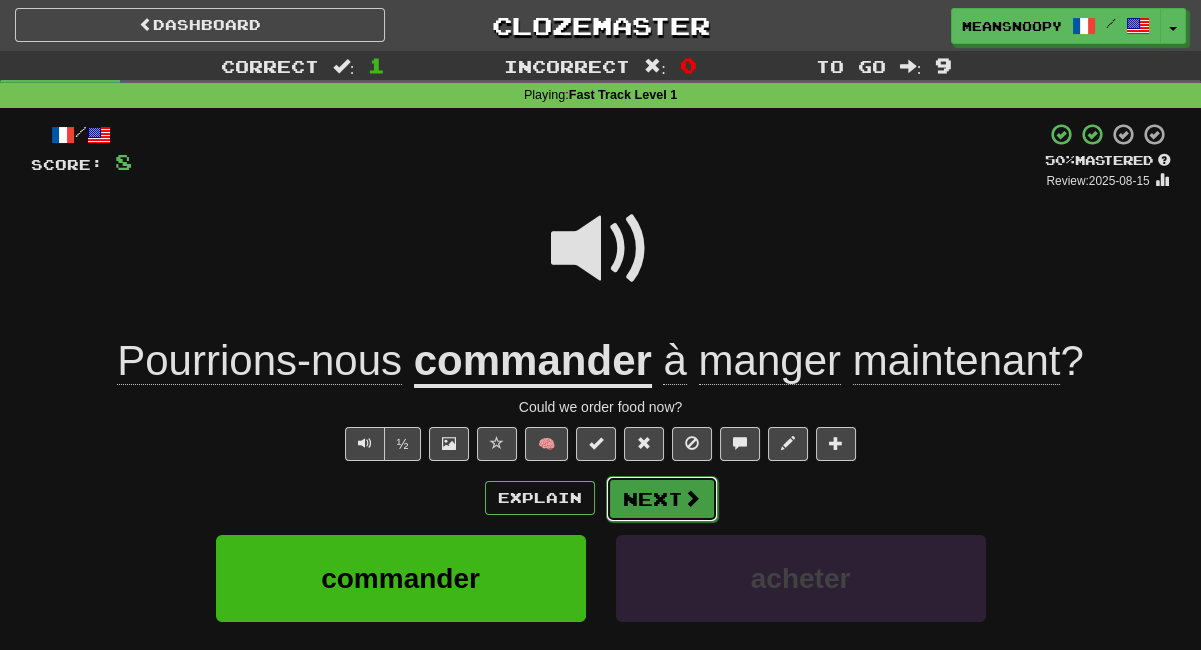 click on "Next" at bounding box center [662, 499] 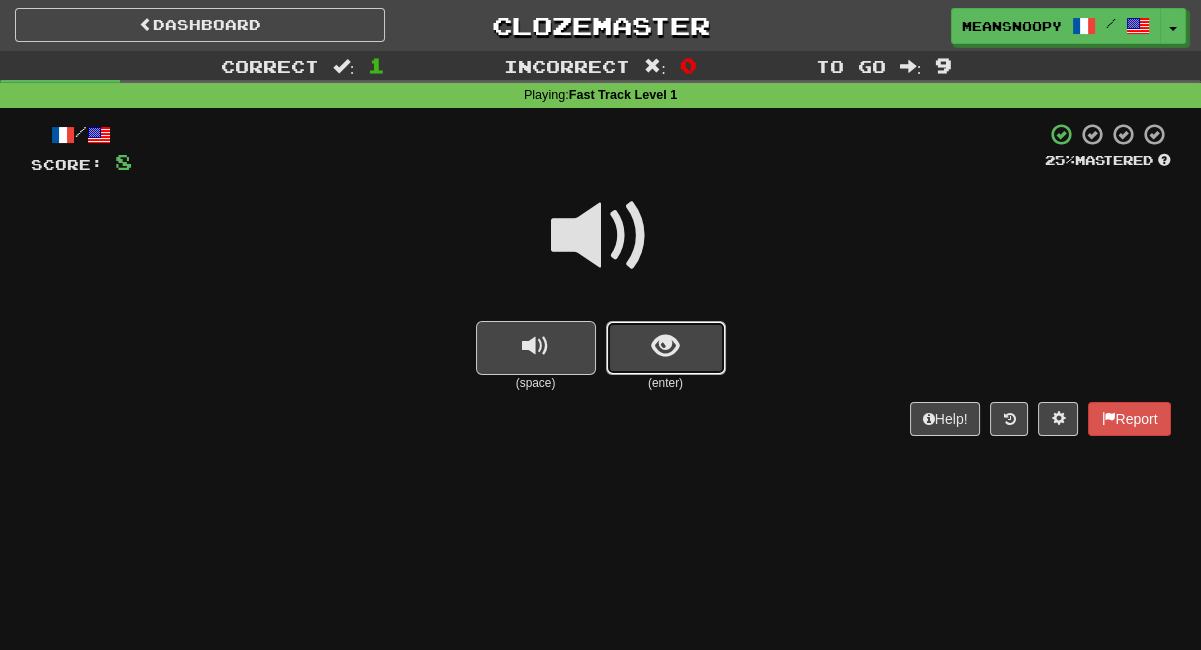 click at bounding box center (666, 348) 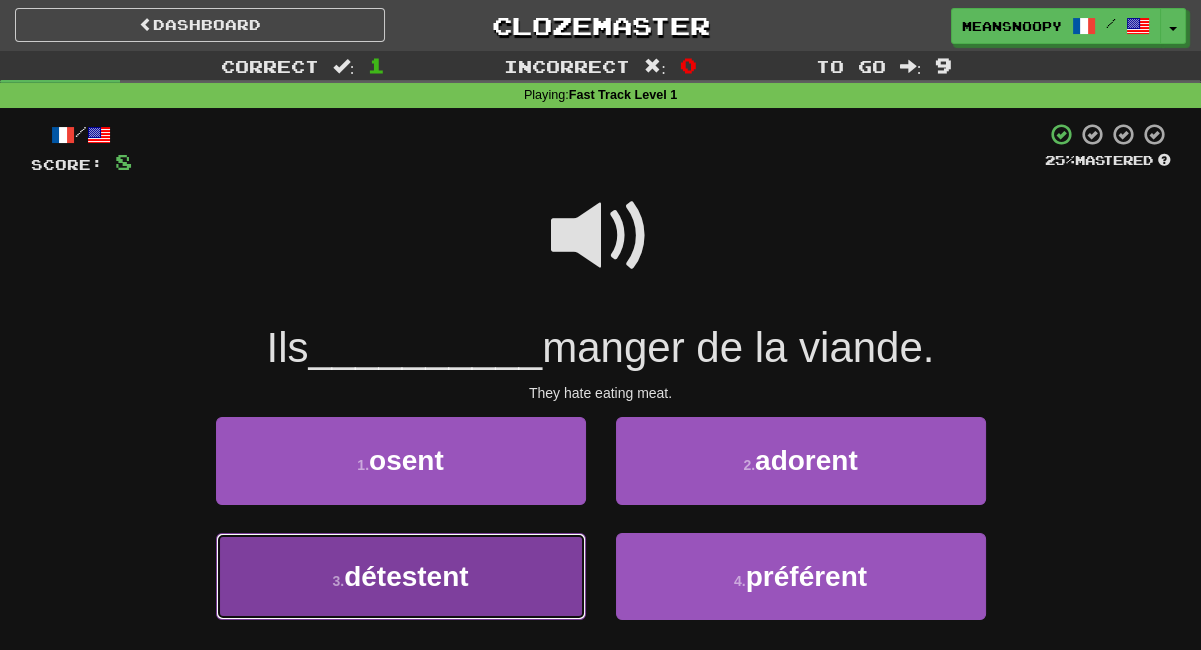 click on "3 .  détestent" at bounding box center [401, 576] 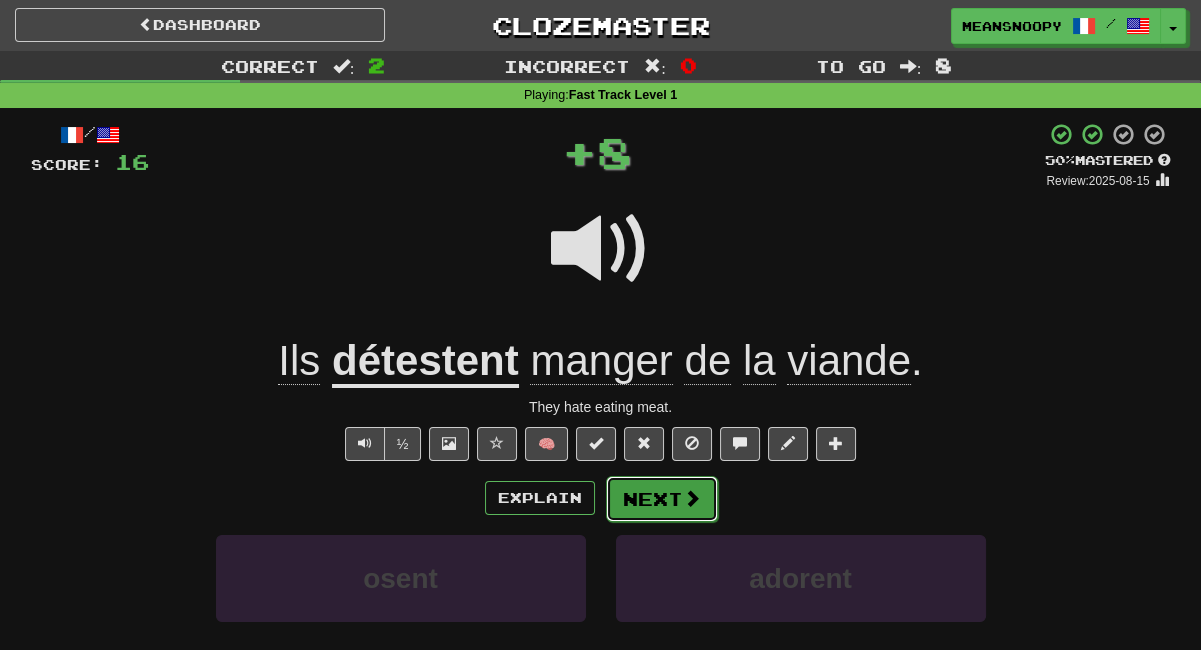 click on "Next" at bounding box center [662, 499] 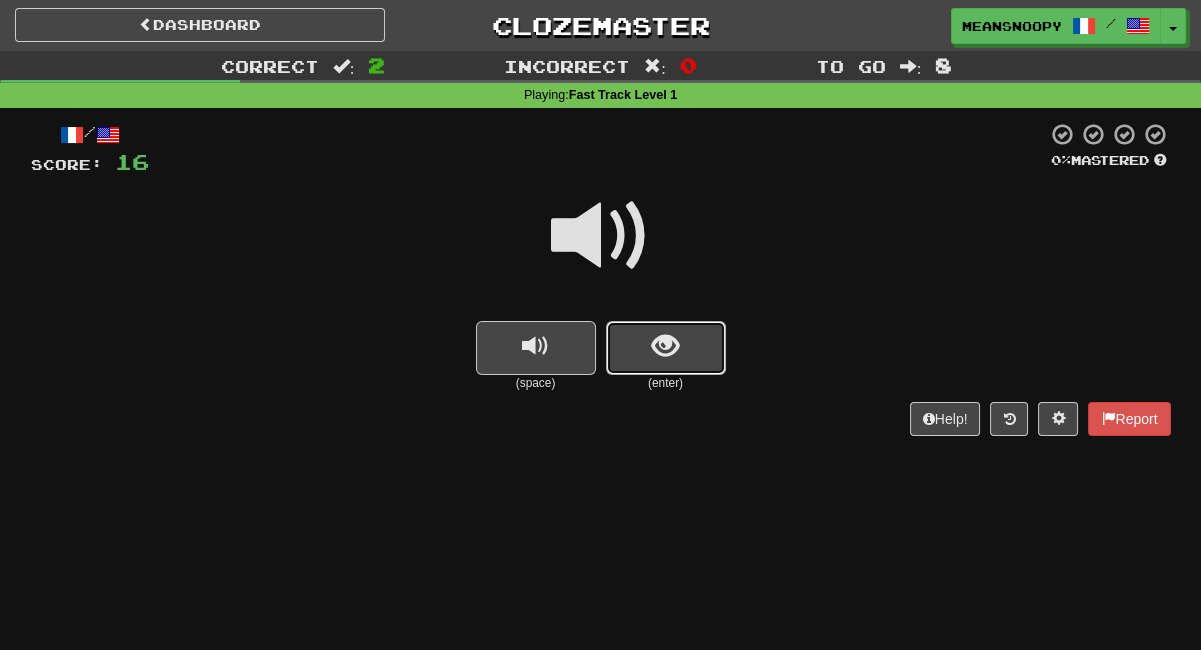 click at bounding box center (666, 348) 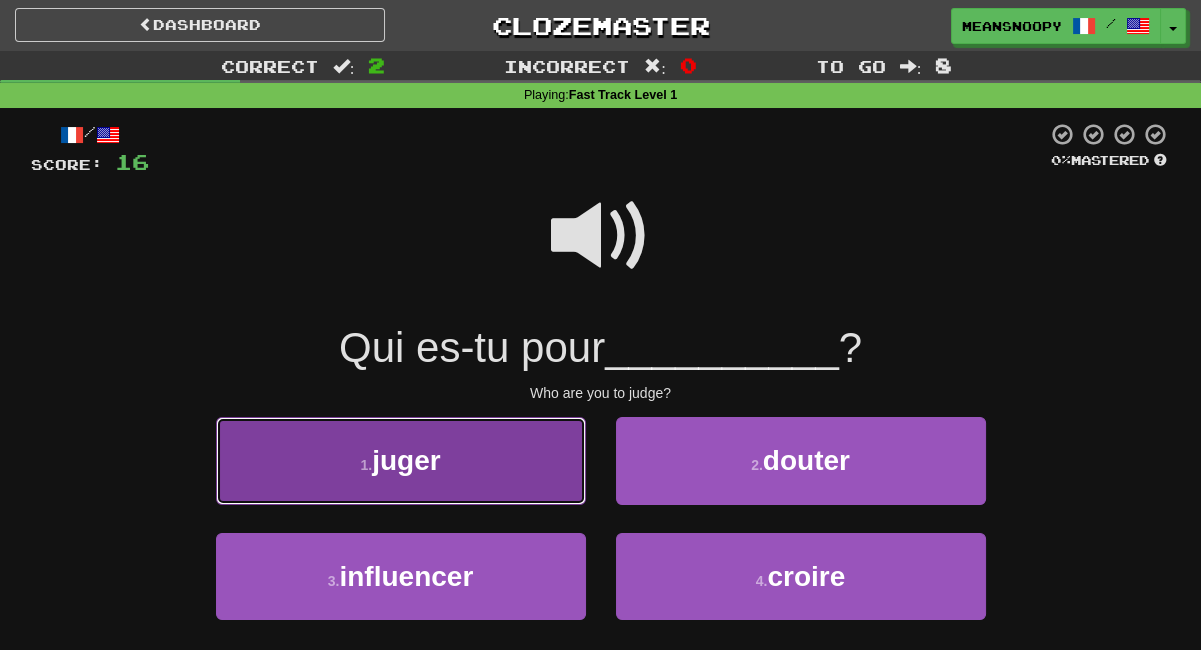 click on "1 .  juger" at bounding box center [401, 460] 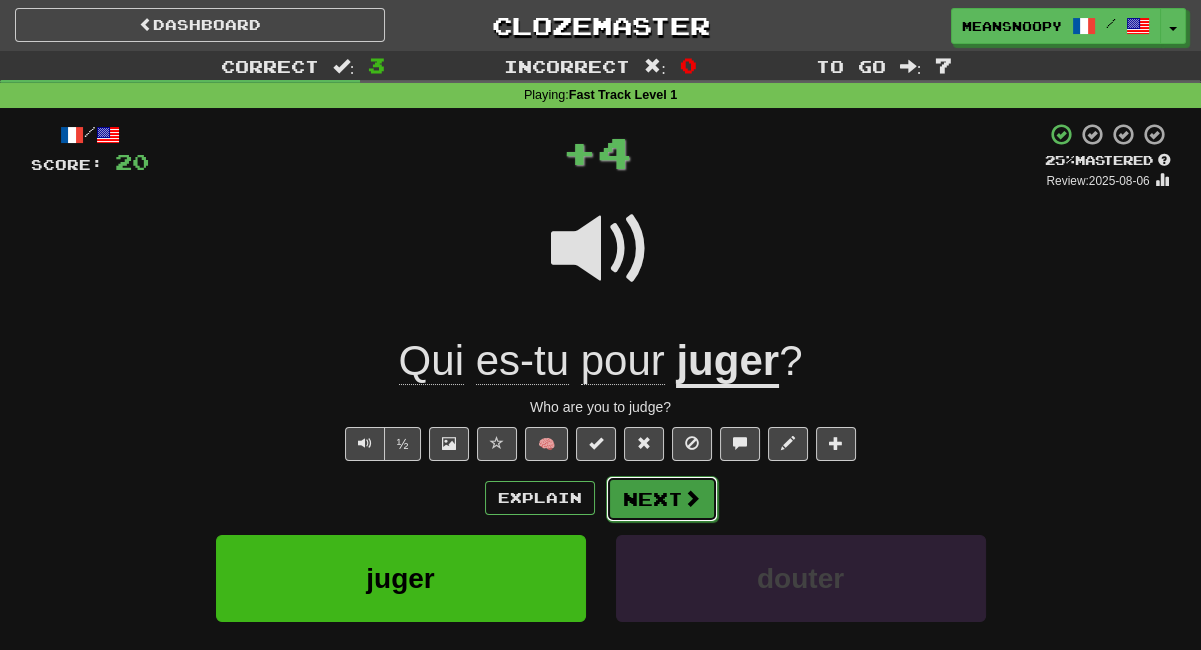 click on "Next" at bounding box center [662, 499] 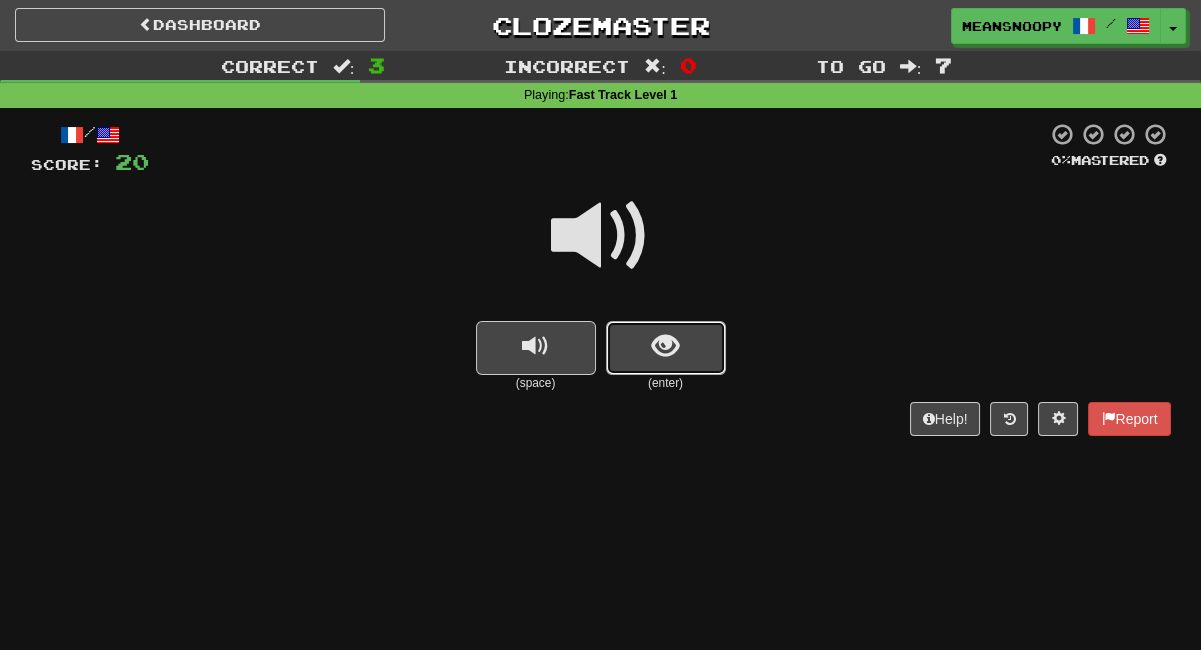 click at bounding box center (665, 346) 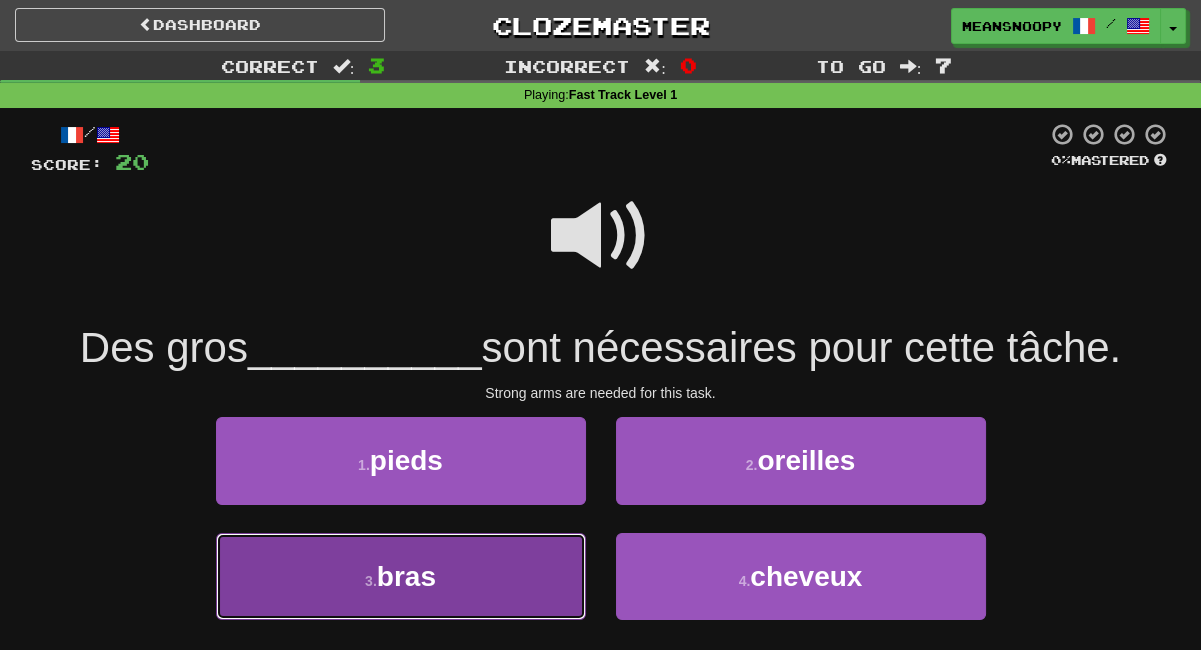 click on "3 .  bras" at bounding box center [401, 576] 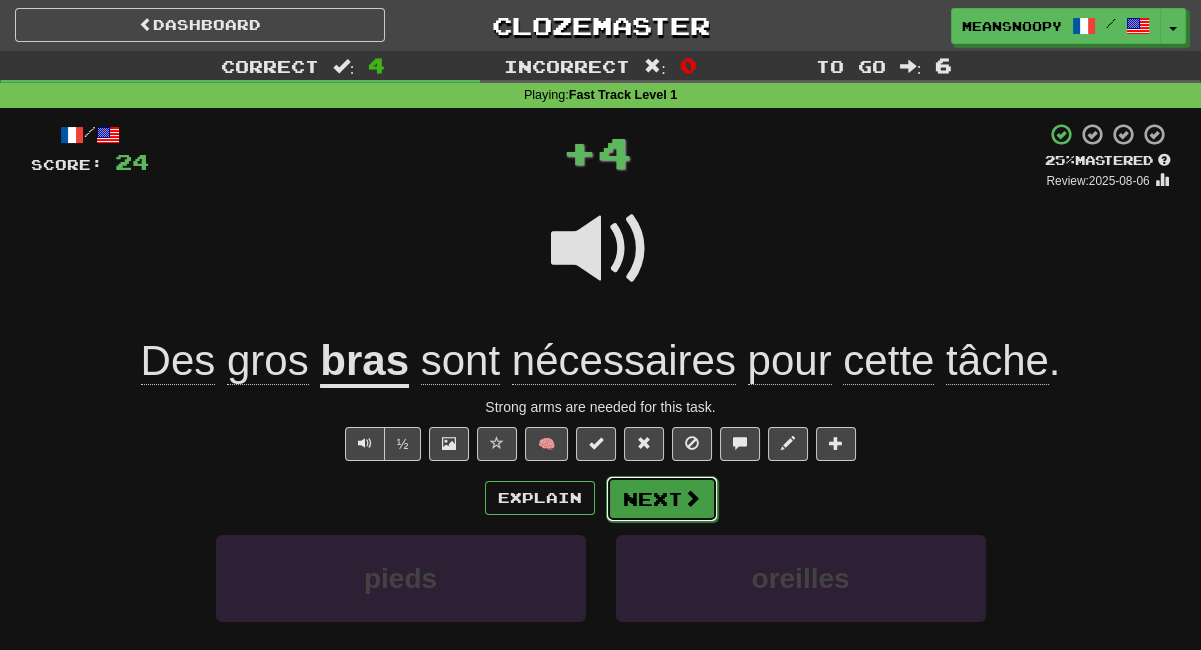 click on "Next" at bounding box center [662, 499] 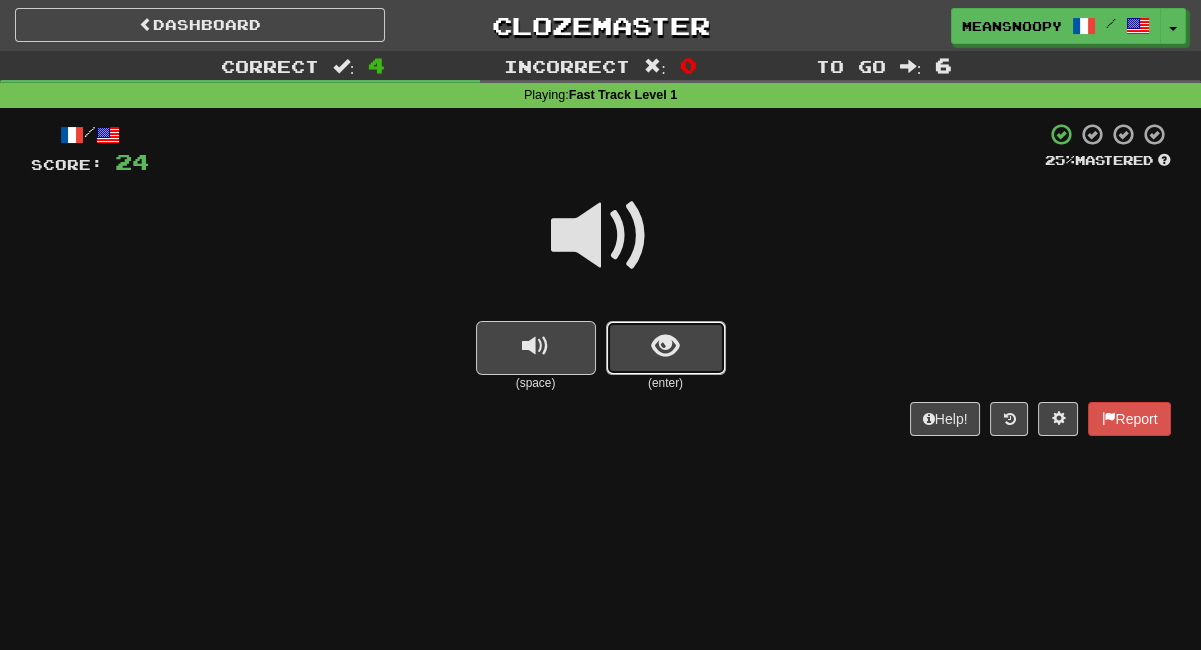 click at bounding box center [666, 348] 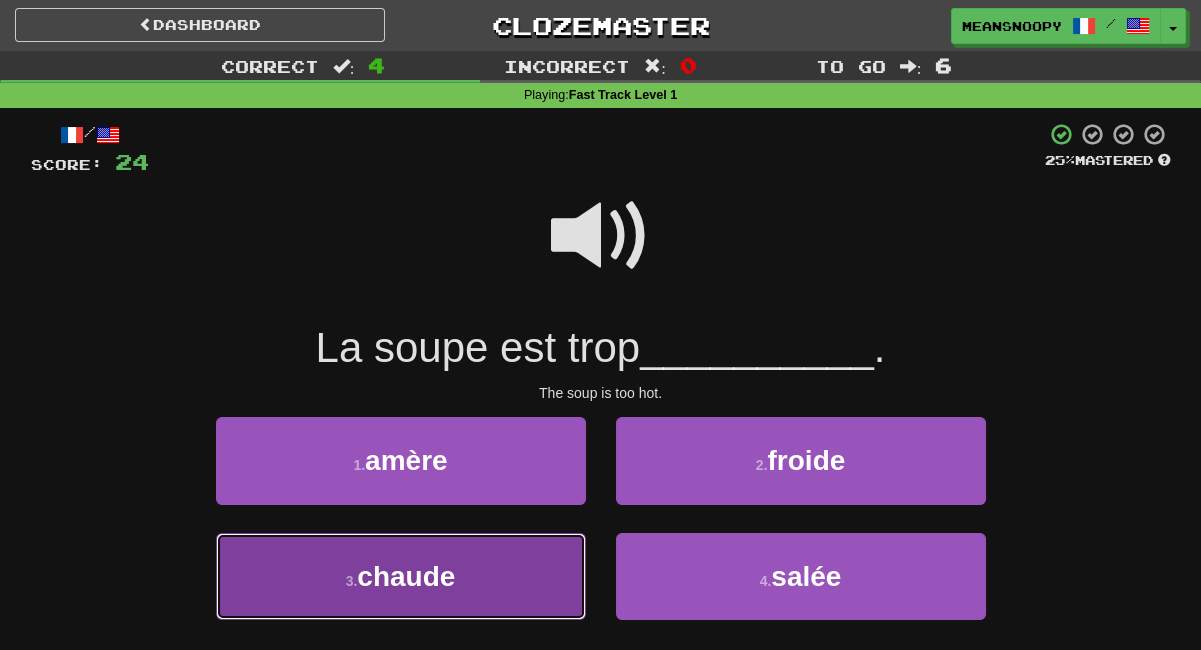 click on "3 .  chaude" at bounding box center [401, 576] 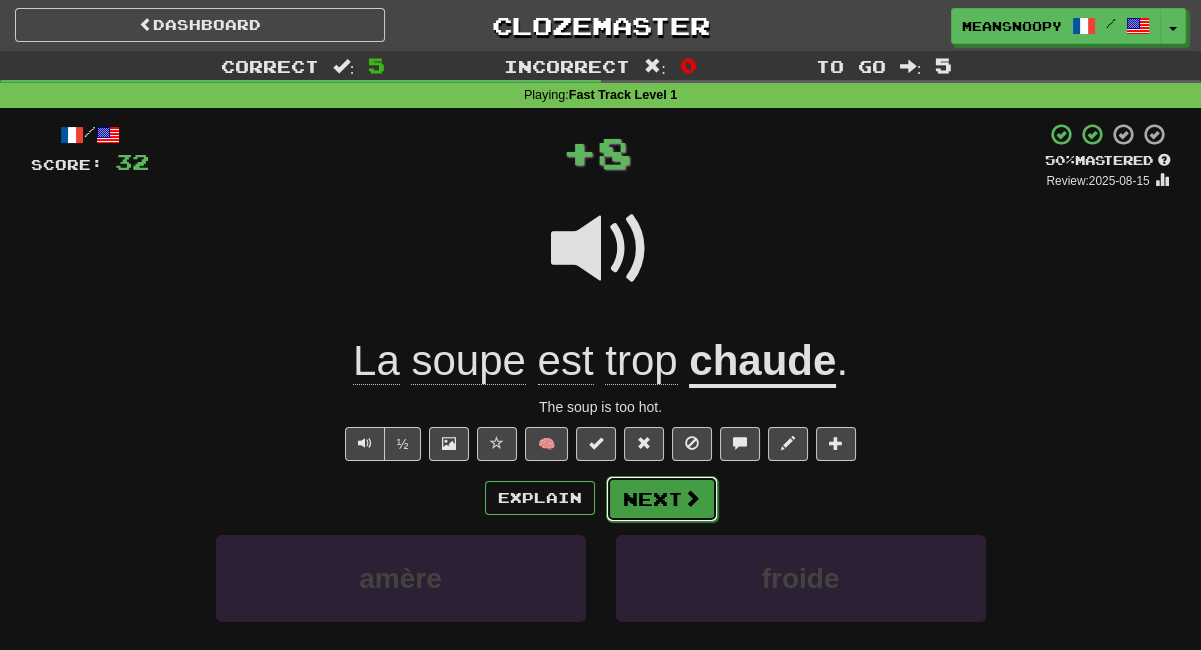 click on "Next" at bounding box center [662, 499] 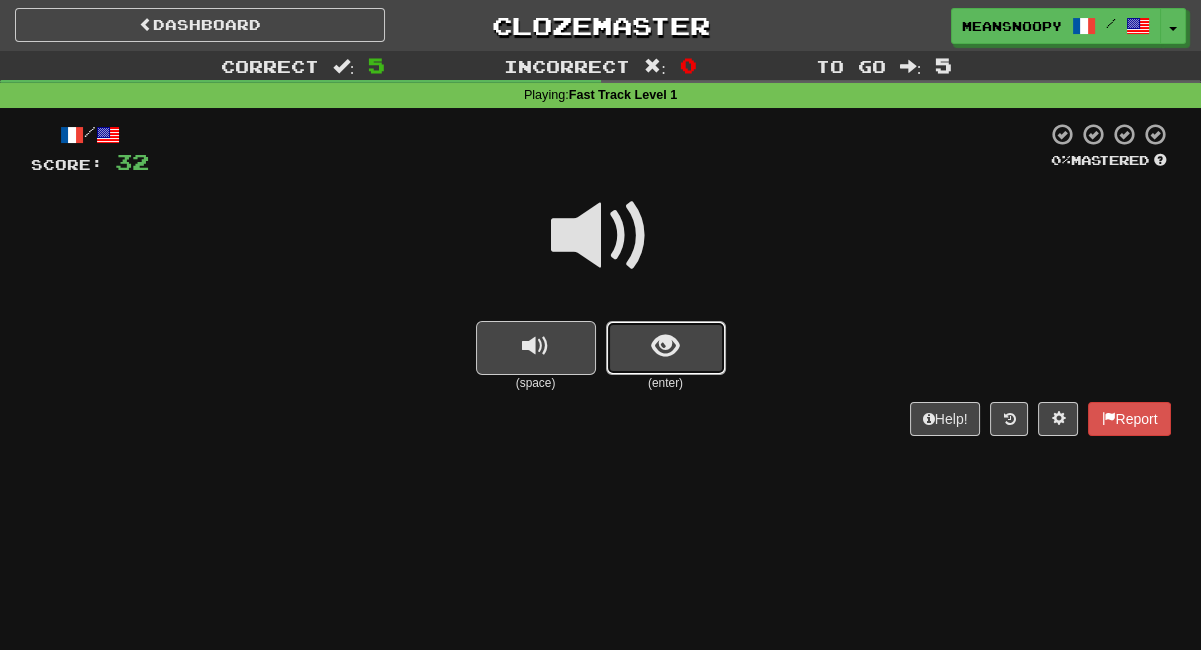 click at bounding box center [666, 348] 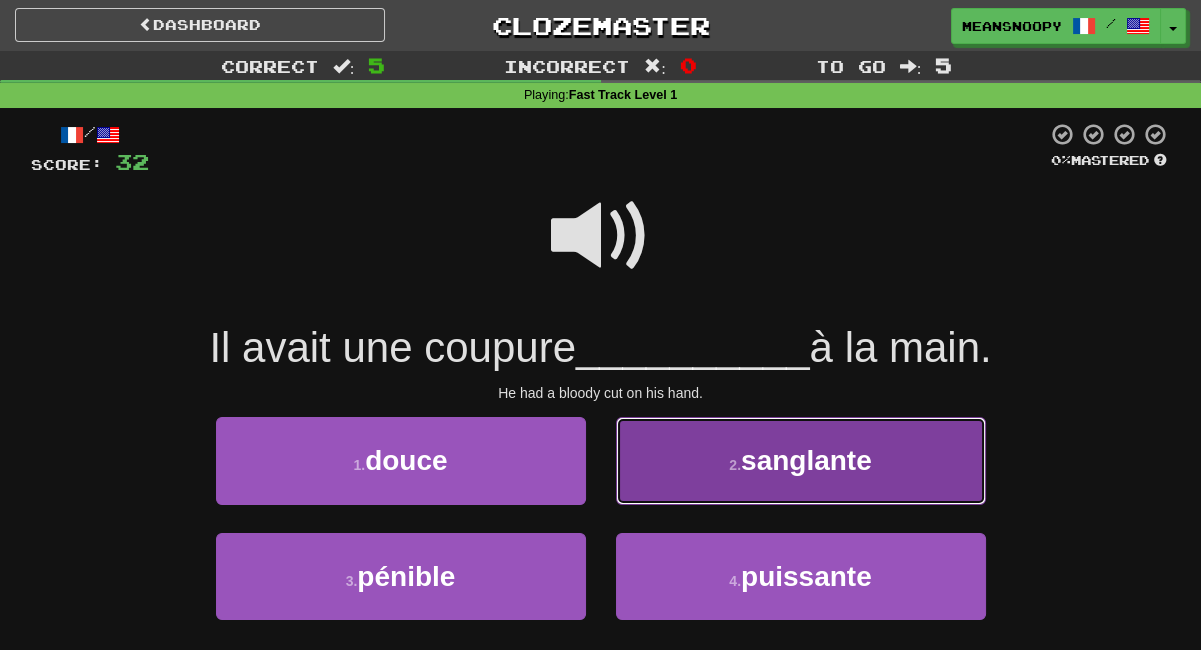 click on "2 .  sanglante" at bounding box center [801, 460] 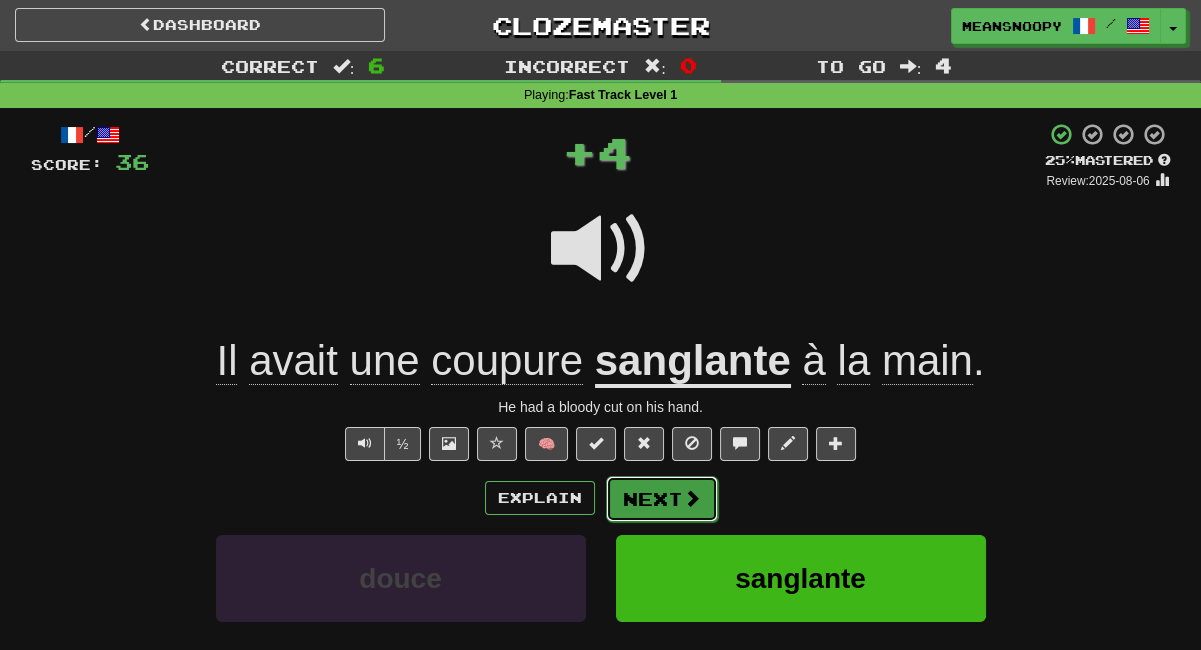 click on "Next" at bounding box center (662, 499) 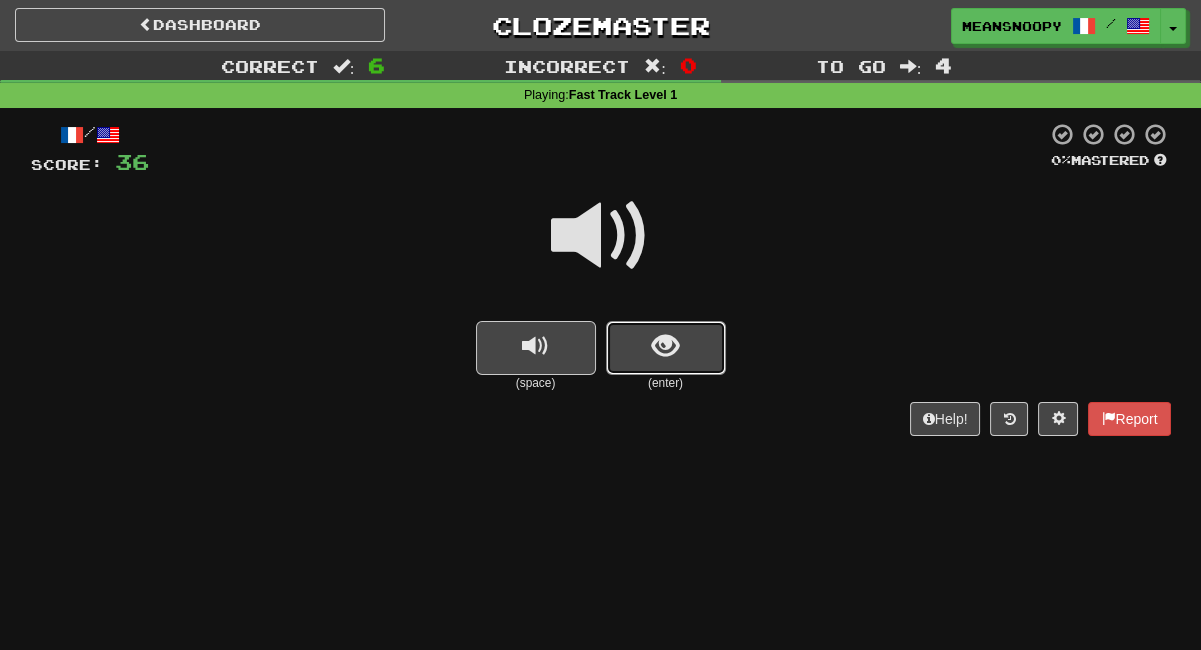 click at bounding box center [666, 348] 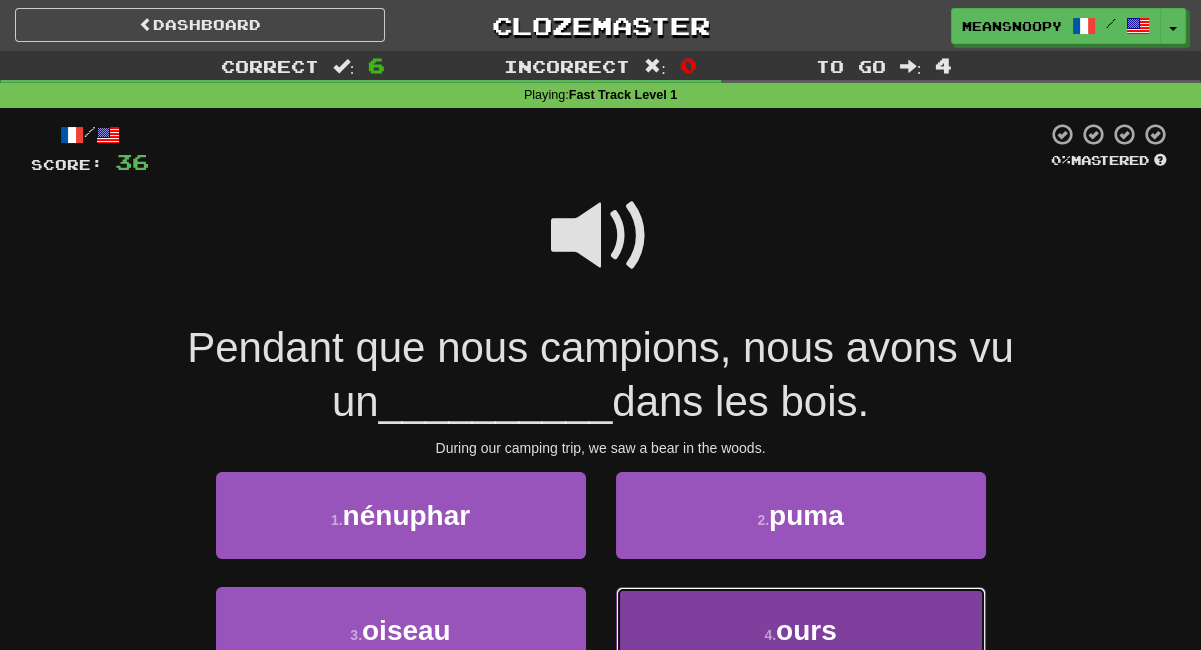 click on "4 .  ours" at bounding box center (801, 630) 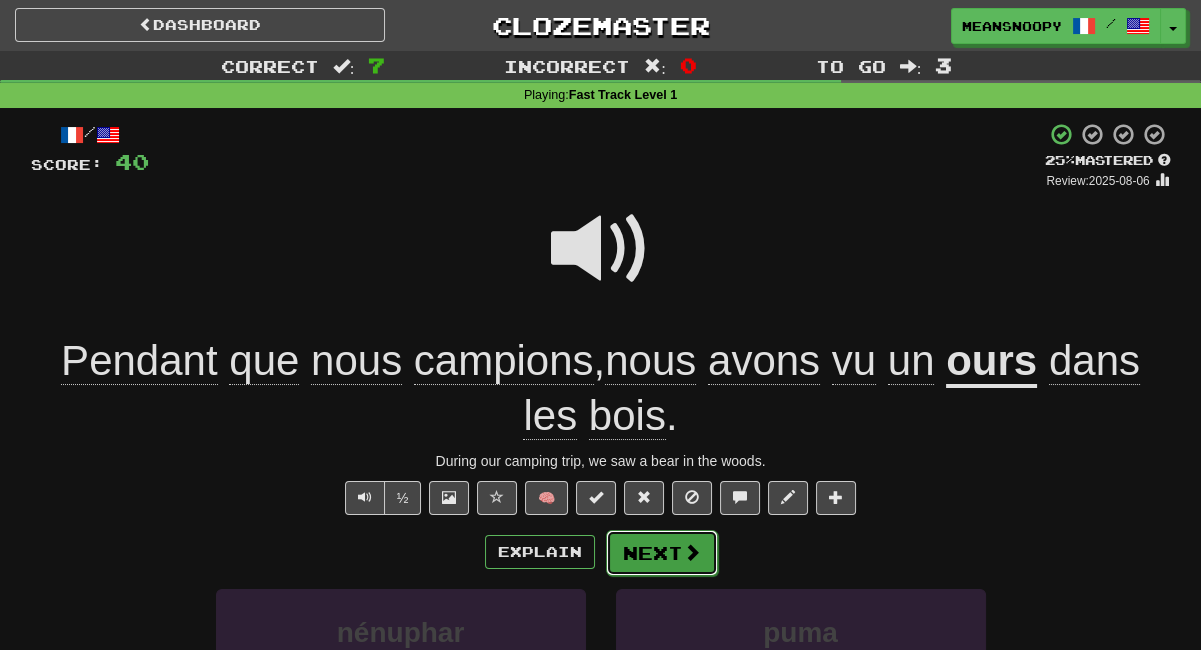 click at bounding box center (692, 552) 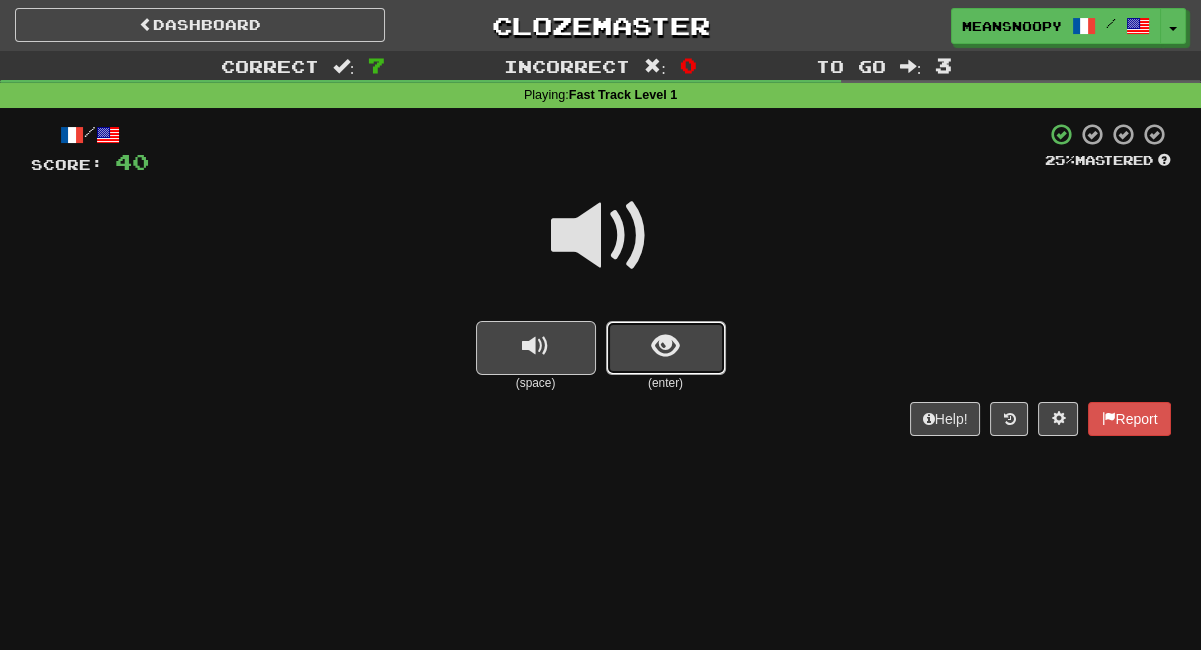 click at bounding box center [666, 348] 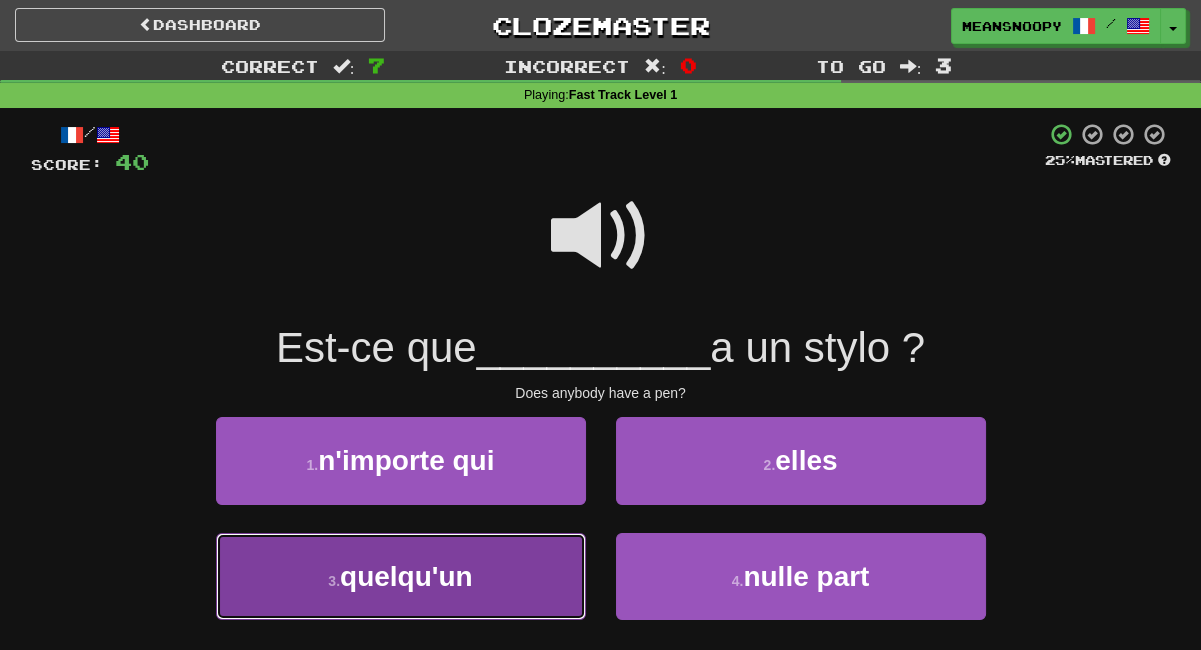 click on "3 .  quelqu'un" at bounding box center [401, 576] 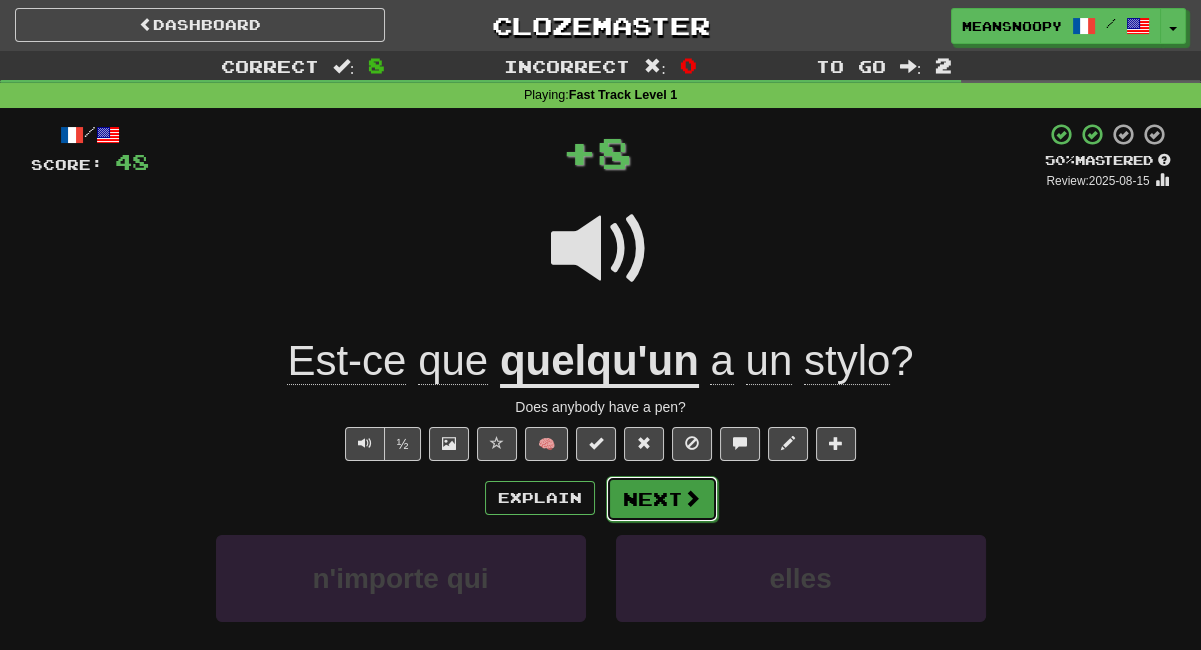 click on "Next" at bounding box center [662, 499] 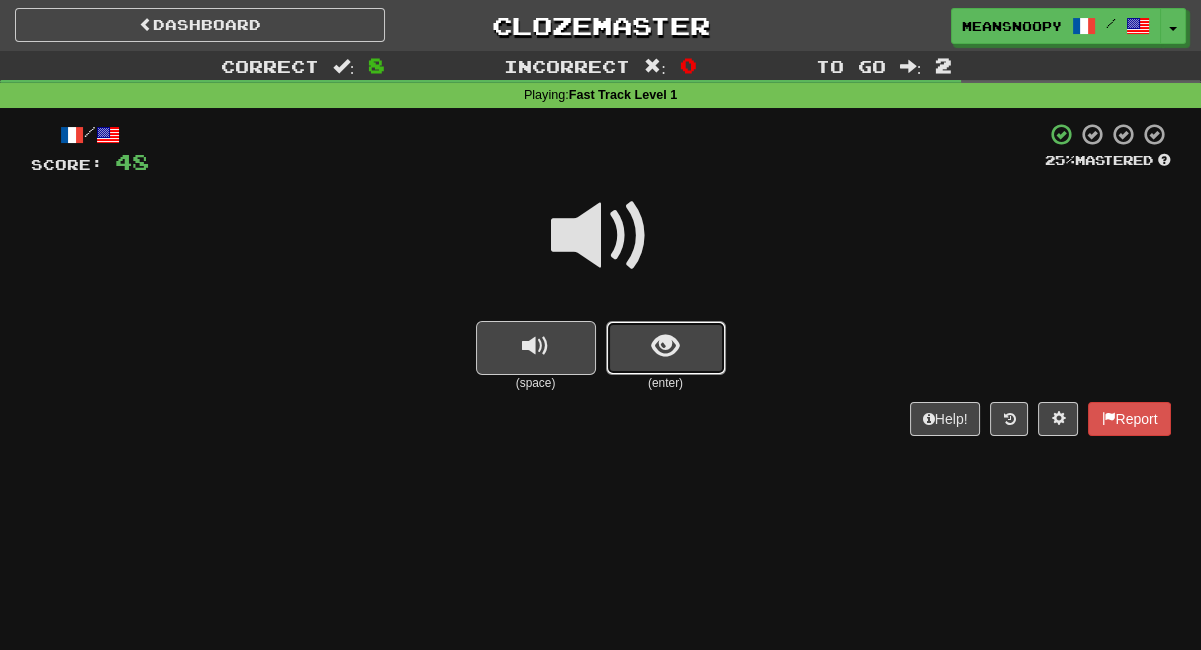 click at bounding box center (665, 346) 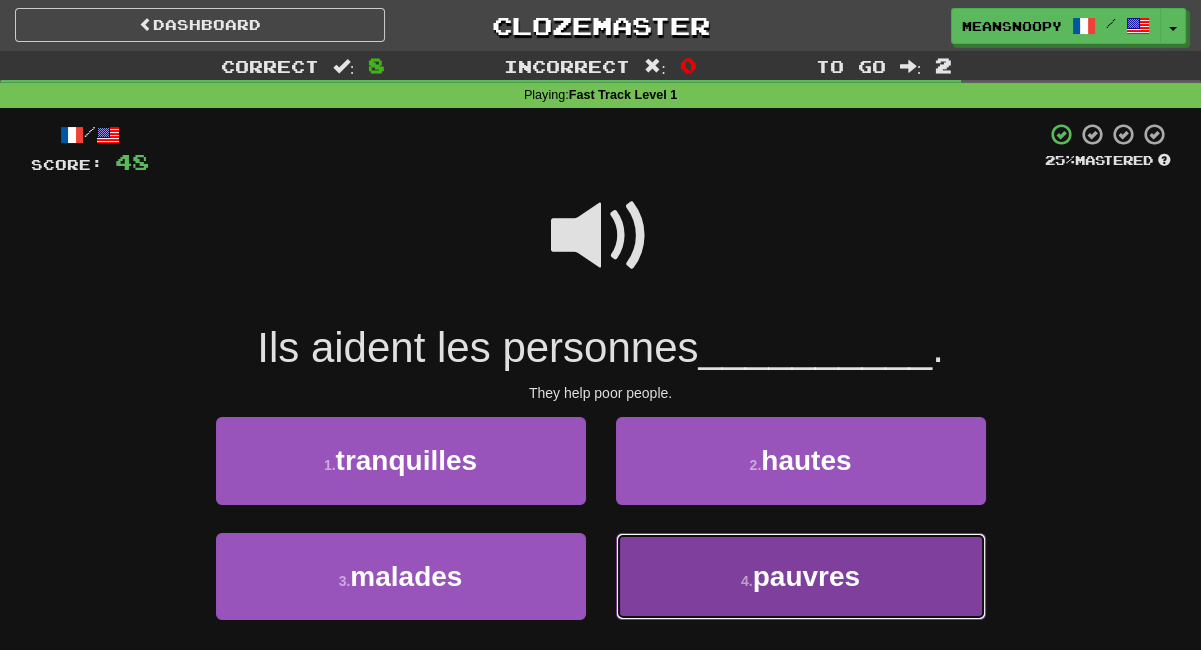 click on "4 .  pauvres" at bounding box center (801, 576) 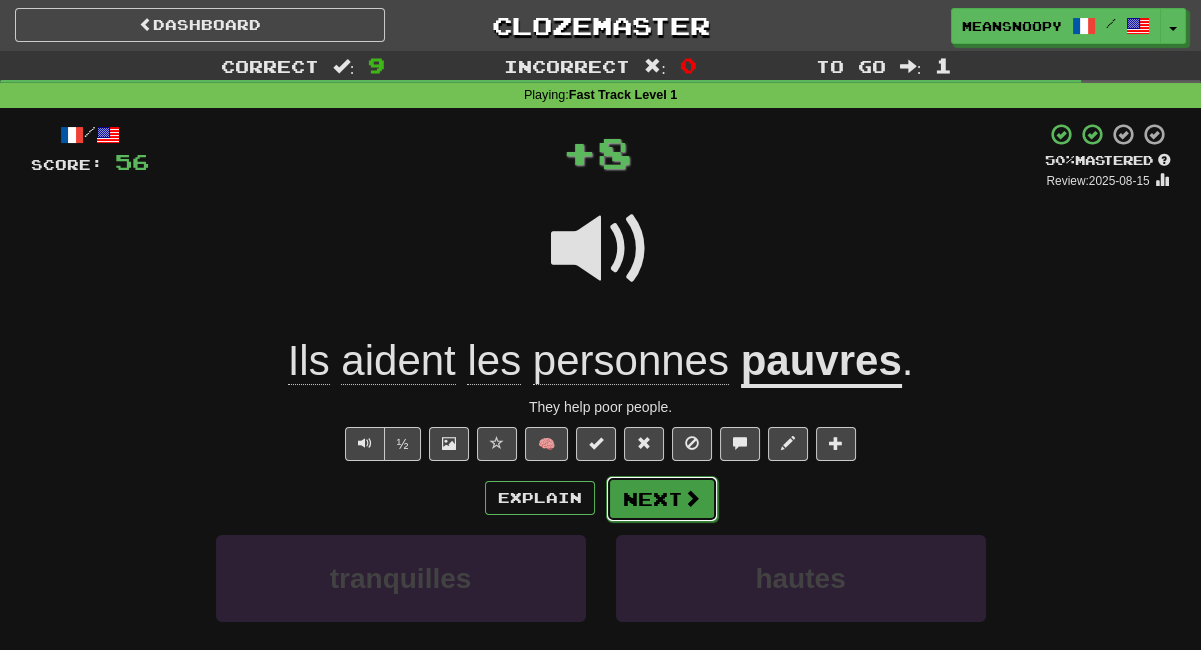 click on "Next" at bounding box center [662, 499] 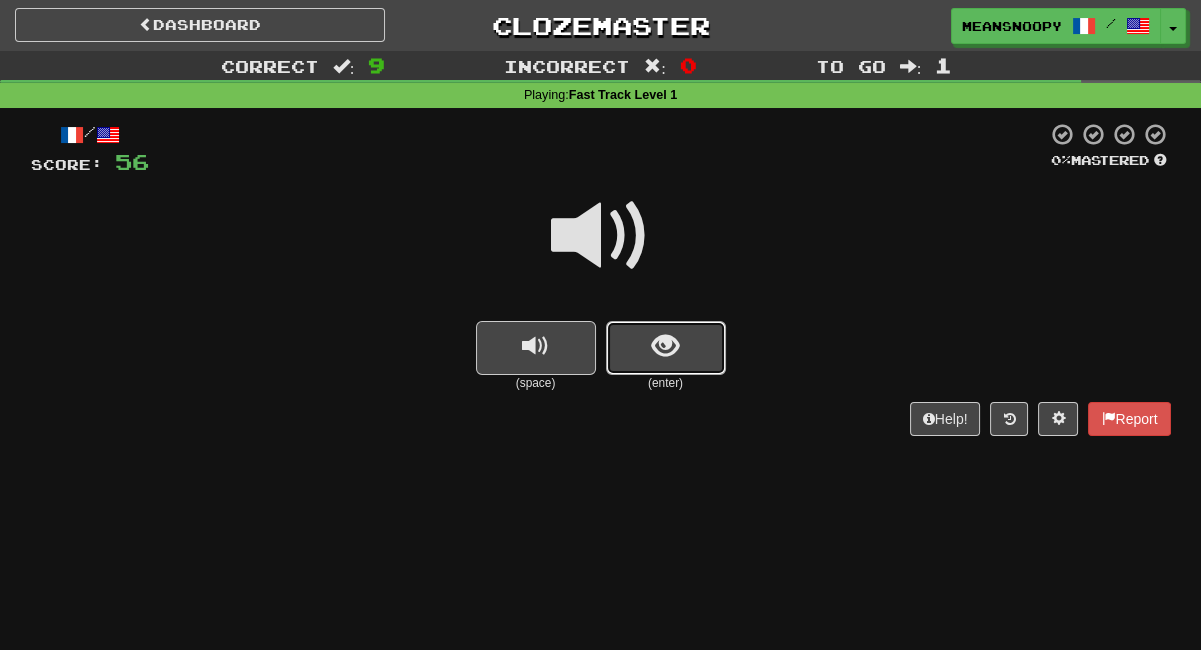 click at bounding box center [666, 348] 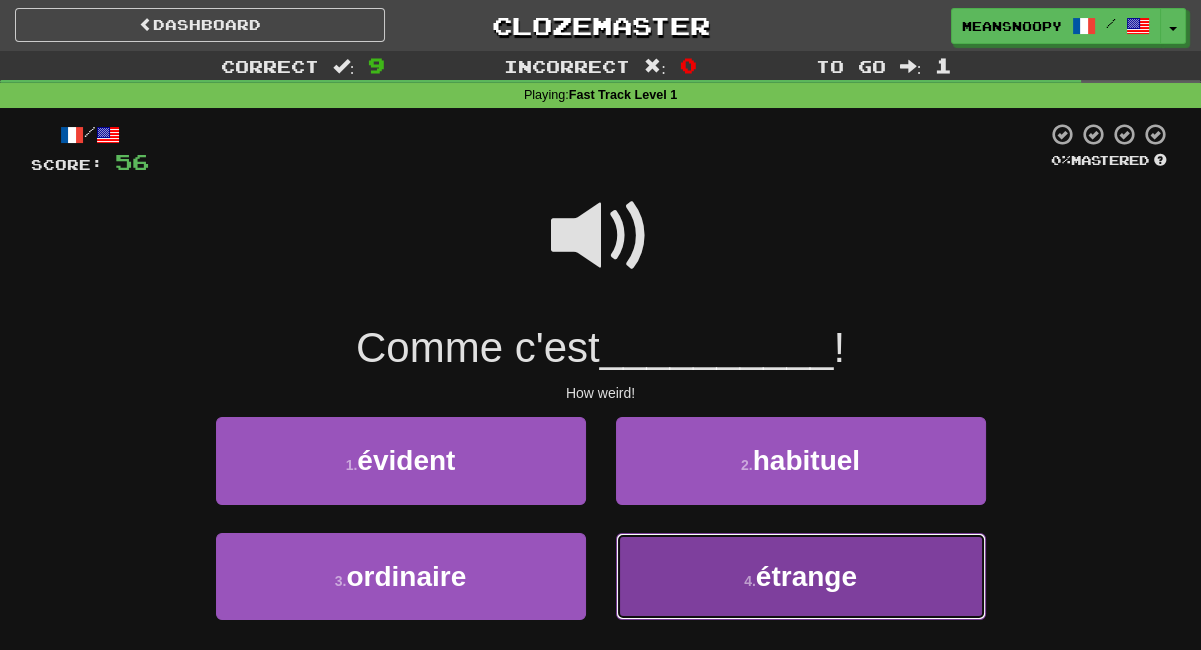 click on "4 .  étrange" at bounding box center [801, 576] 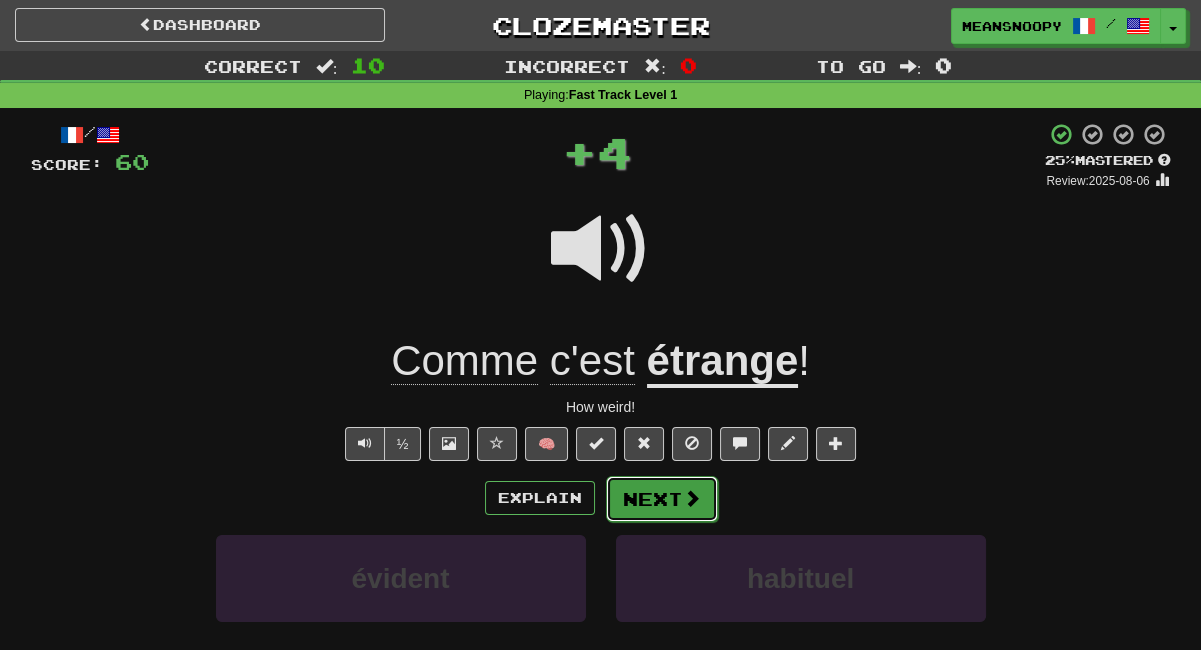 click on "Next" at bounding box center [662, 499] 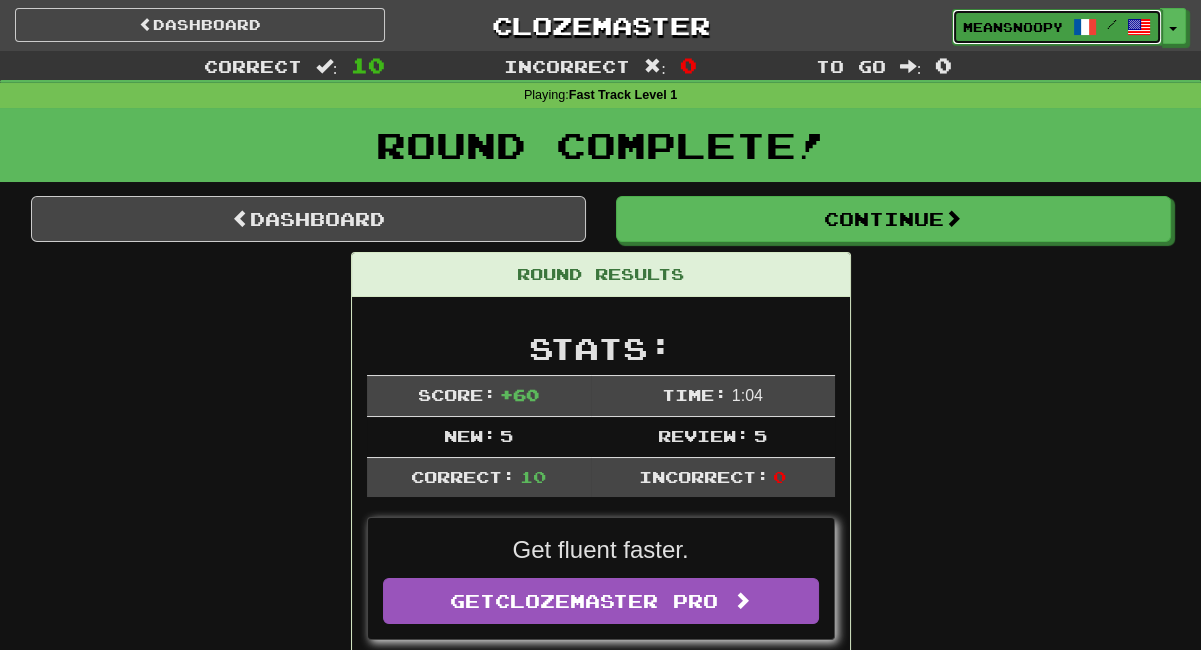 click on "meansnoopy" at bounding box center [1013, 27] 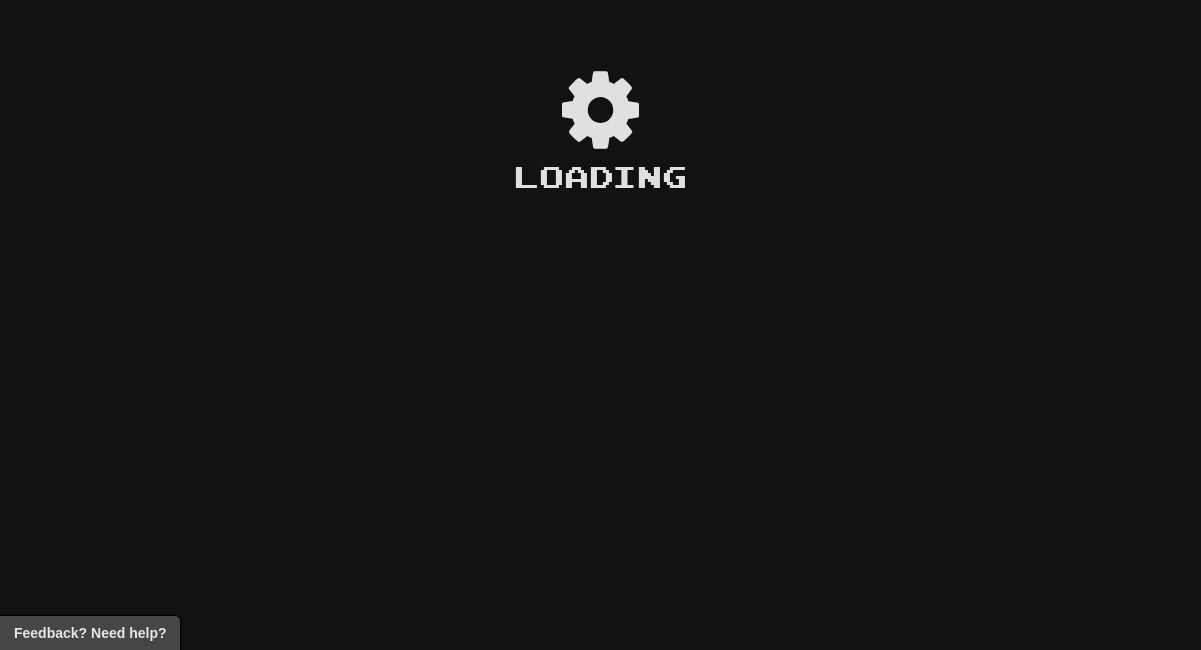scroll, scrollTop: 0, scrollLeft: 0, axis: both 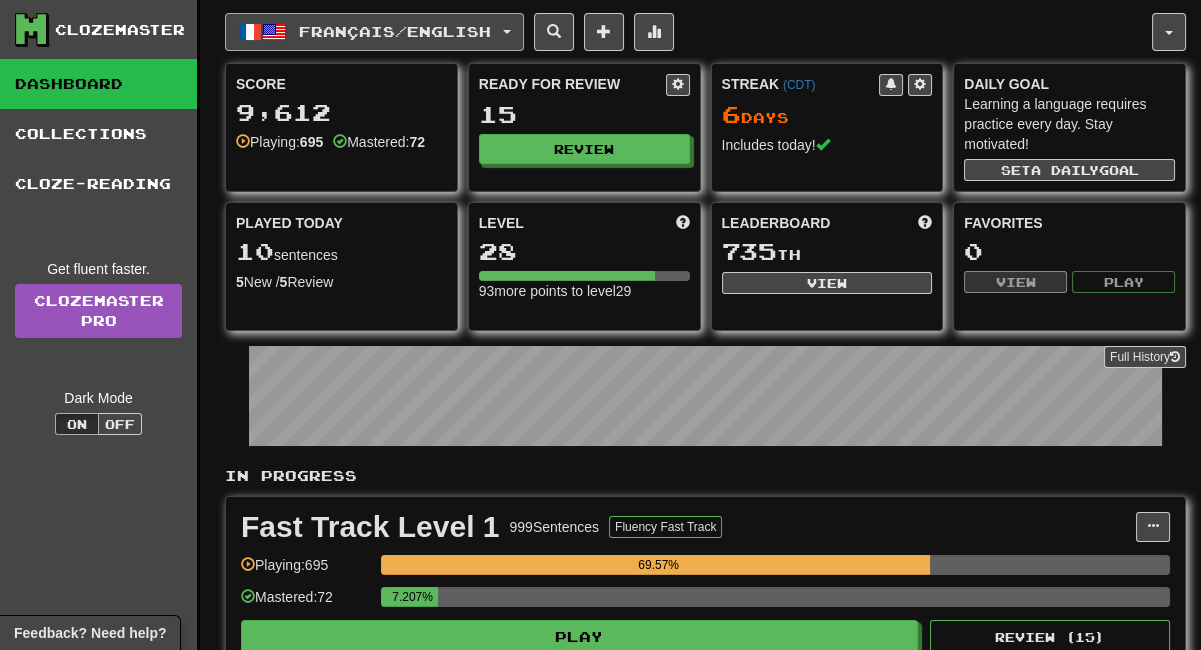 click on "Français  /  English" at bounding box center [374, 32] 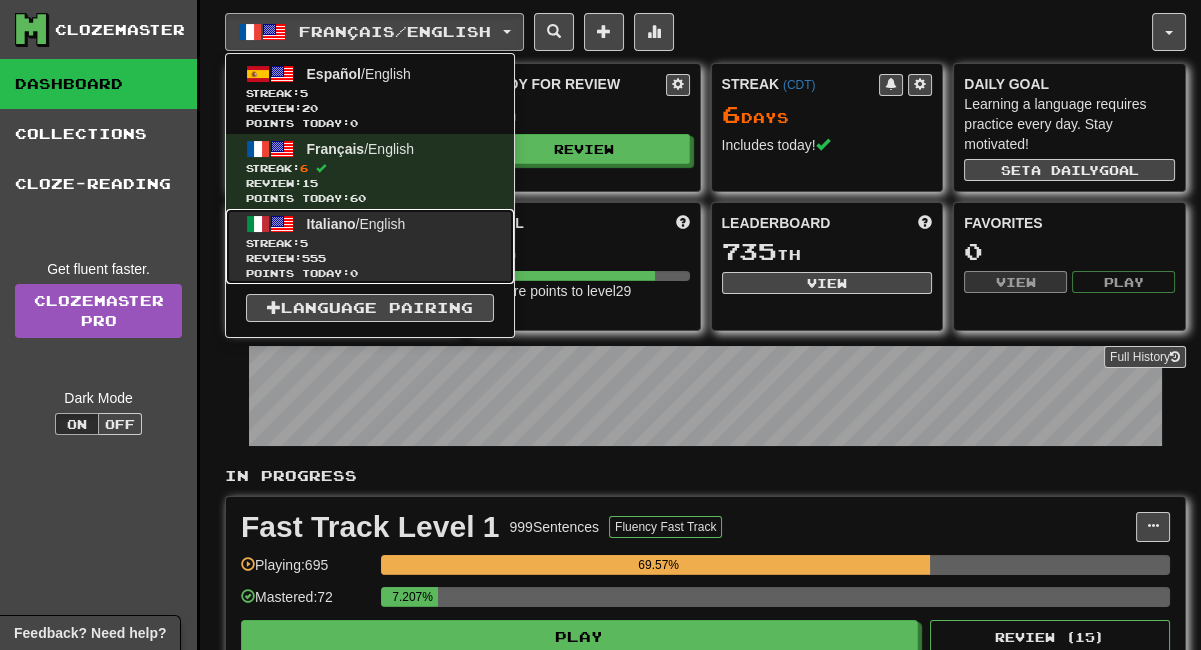 click on "Italiano  /  English" at bounding box center (356, 224) 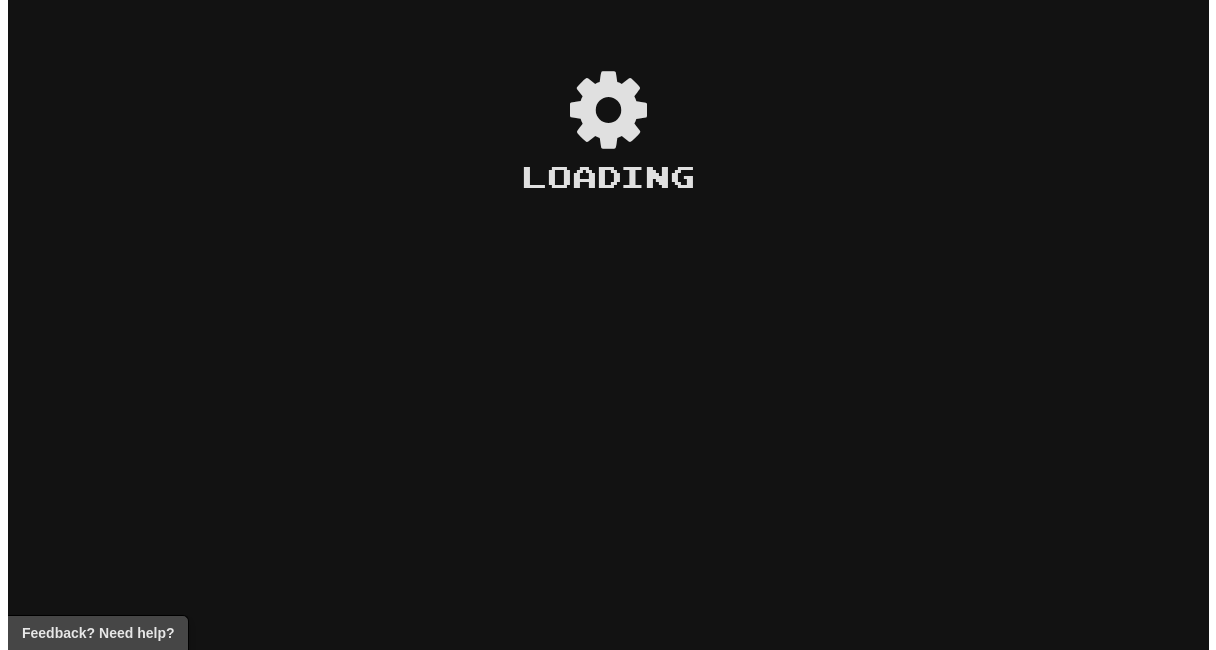 scroll, scrollTop: 0, scrollLeft: 0, axis: both 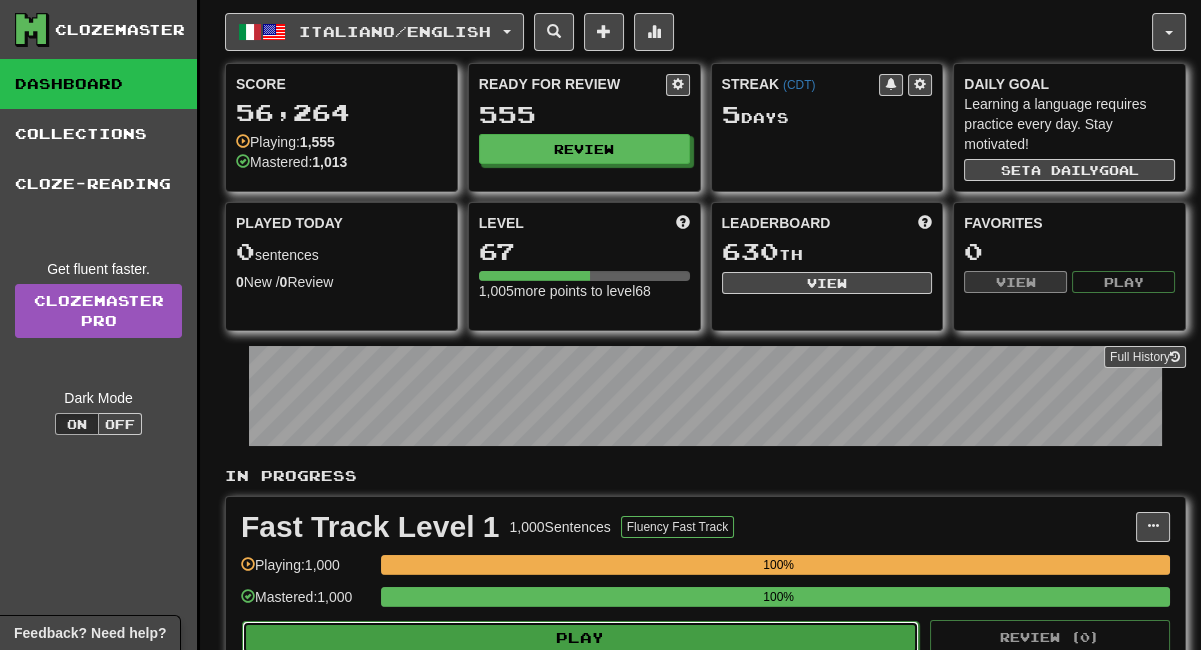 click on "Play" at bounding box center (580, 638) 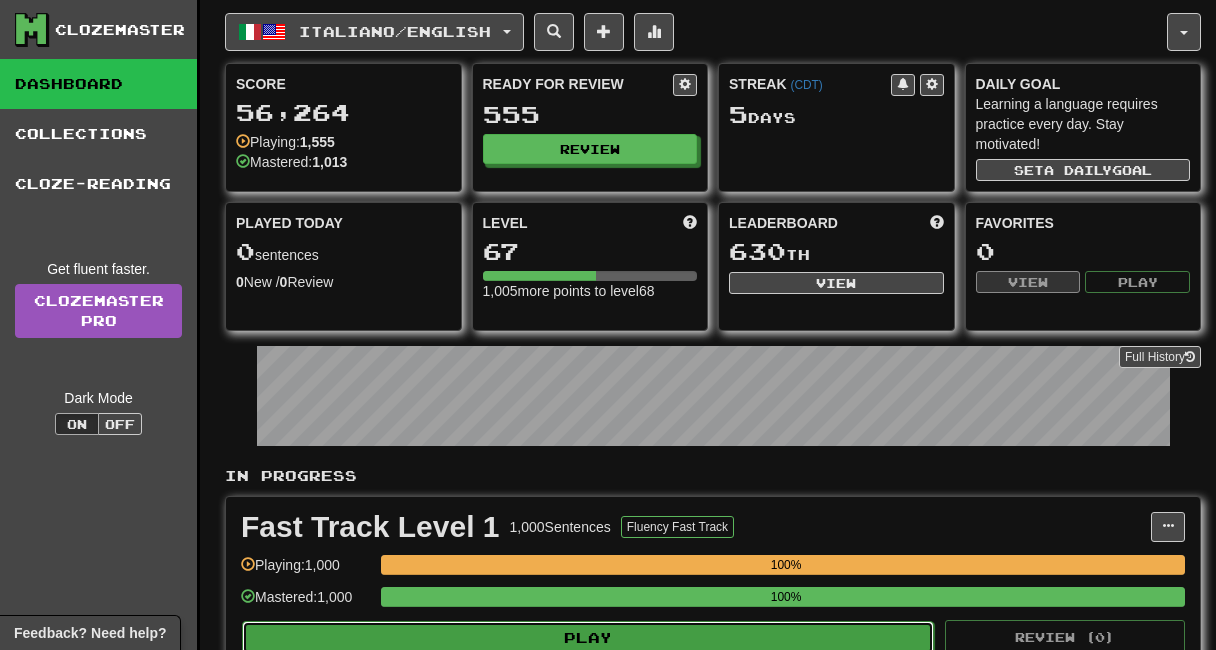 select on "**" 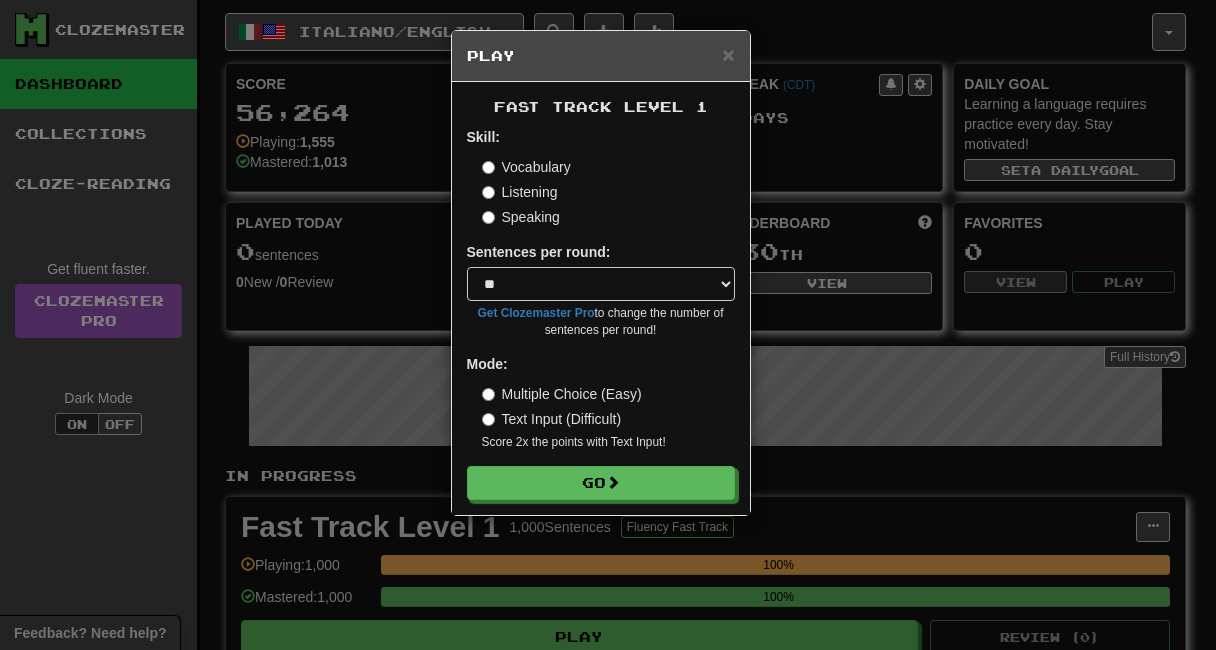 click on "Listening" at bounding box center (520, 192) 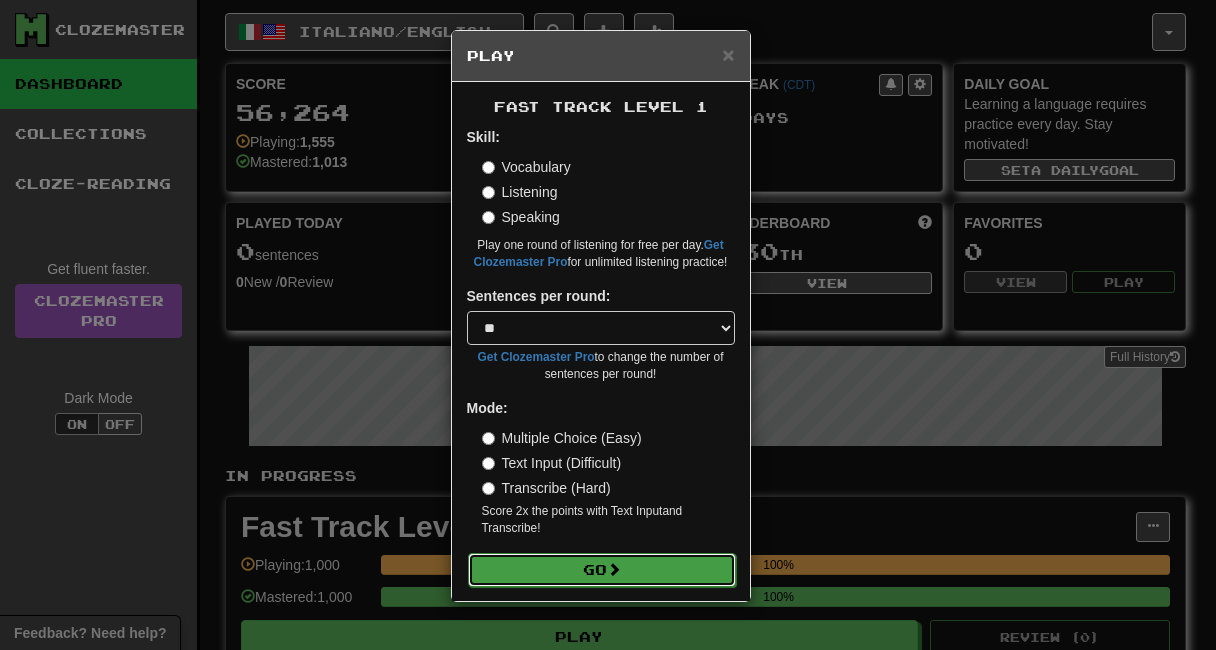 click on "Go" at bounding box center (602, 570) 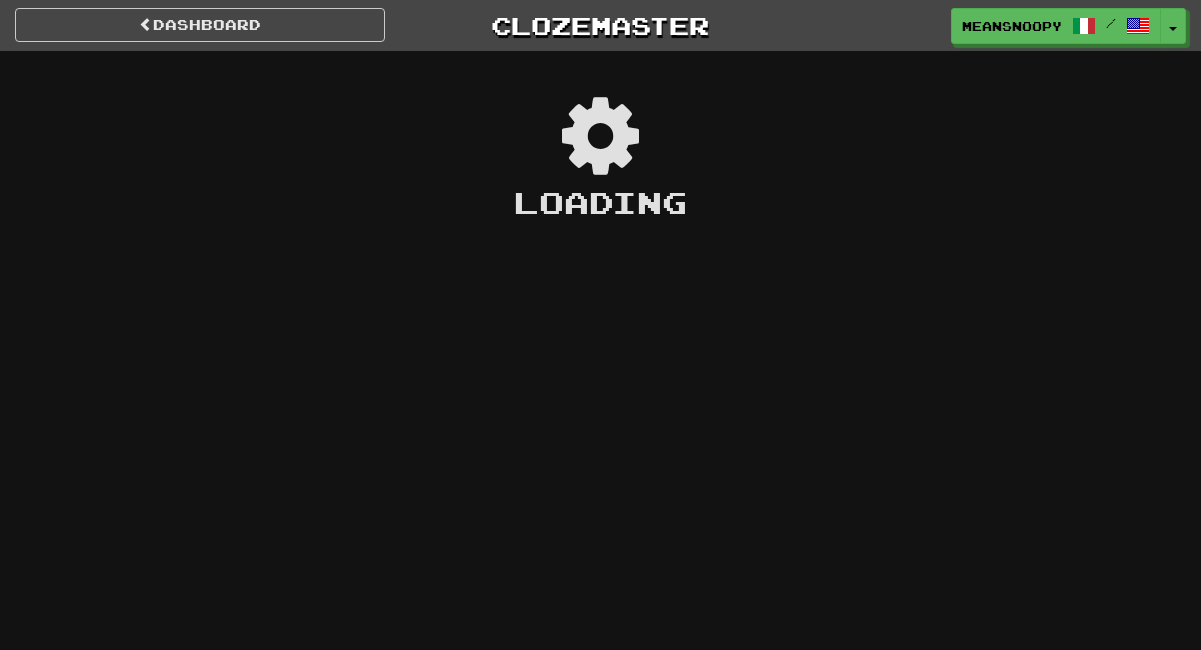 scroll, scrollTop: 0, scrollLeft: 0, axis: both 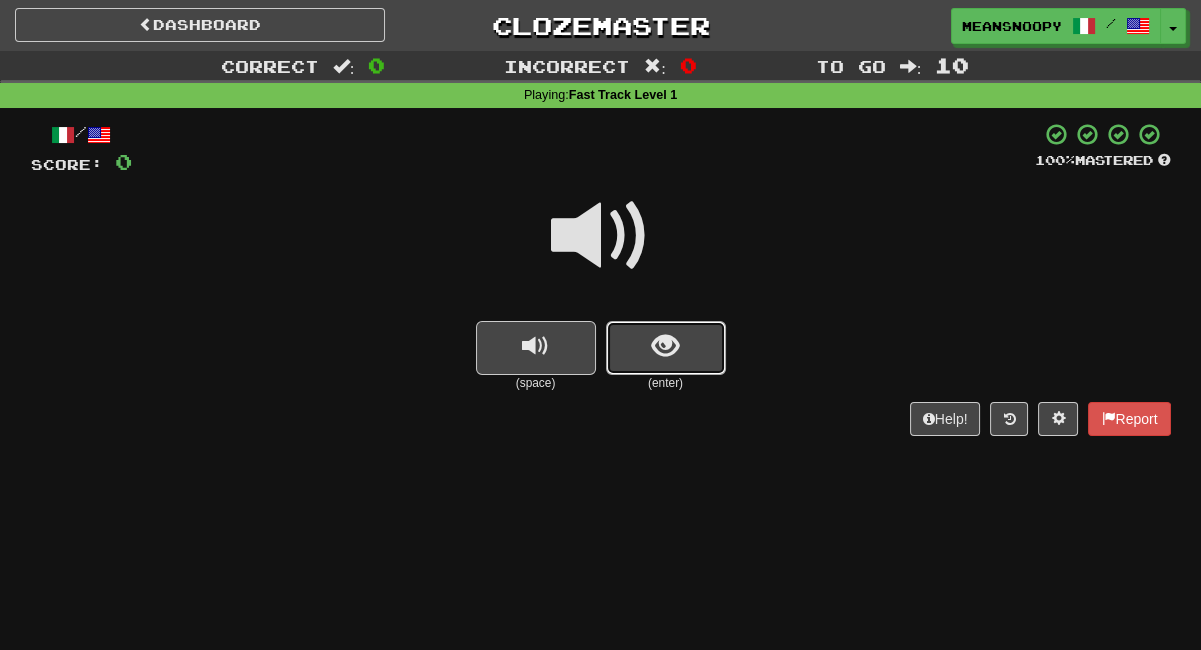 click at bounding box center [666, 348] 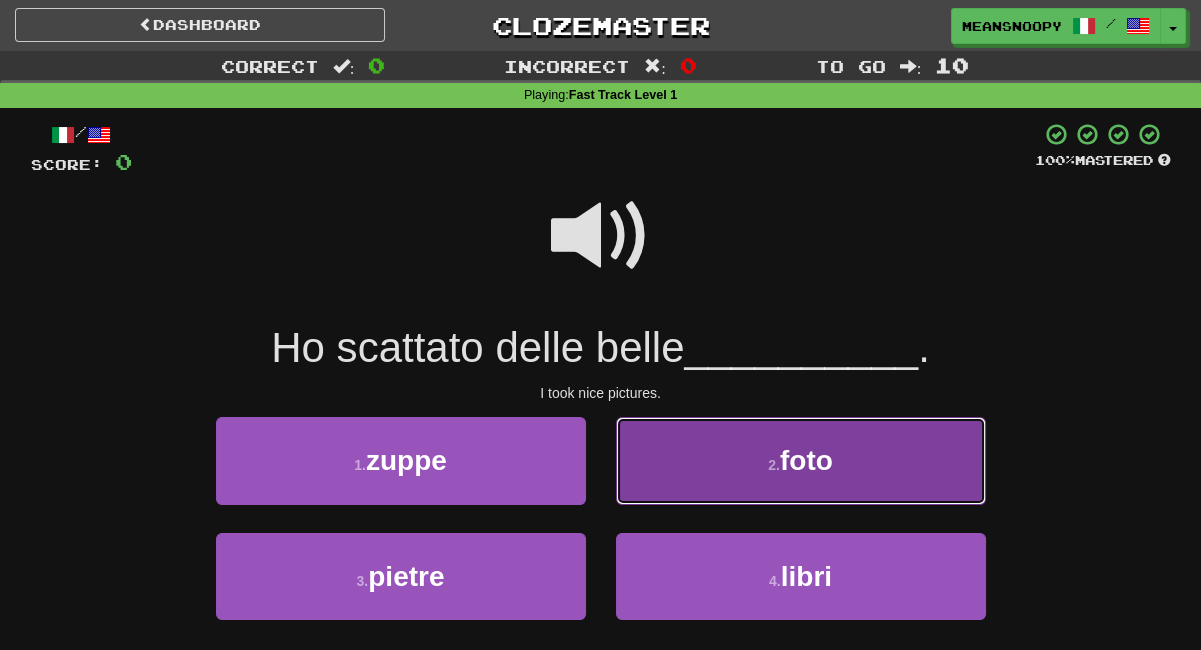 click on "2 .  foto" at bounding box center (801, 460) 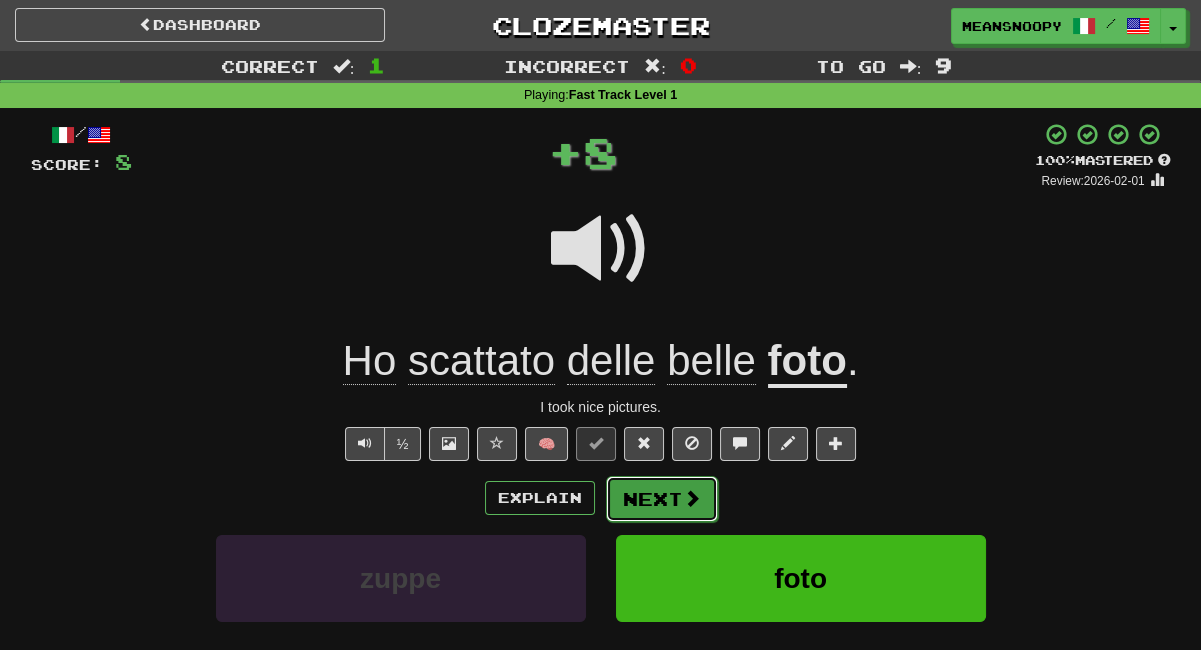 click at bounding box center [692, 498] 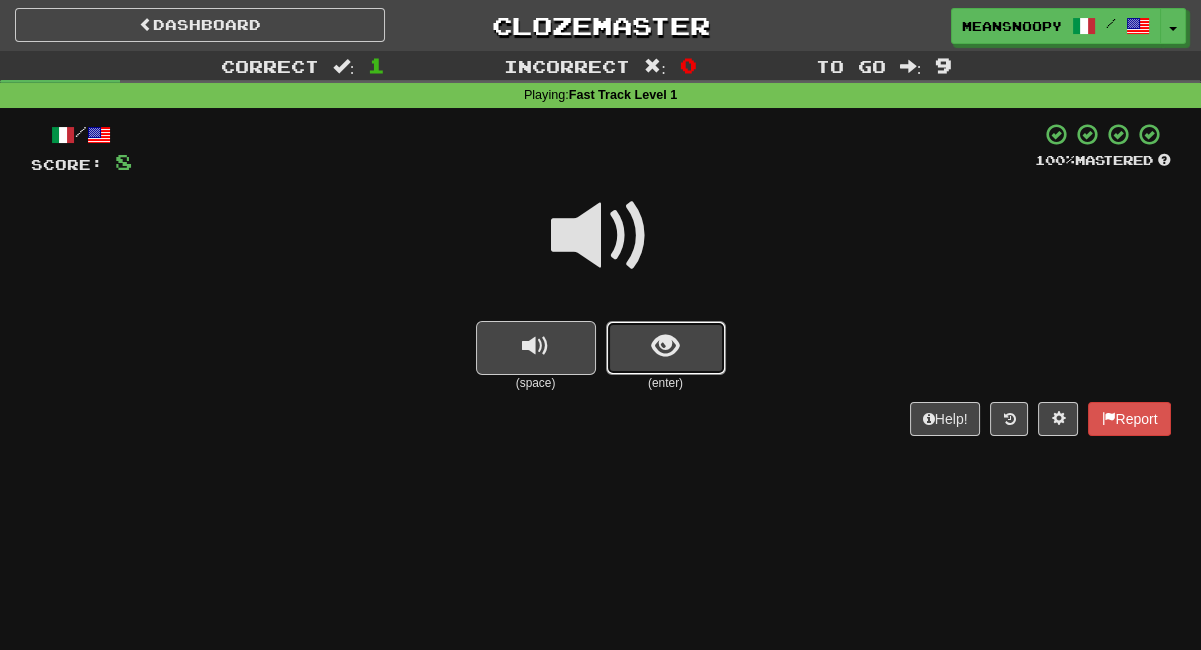click at bounding box center (666, 348) 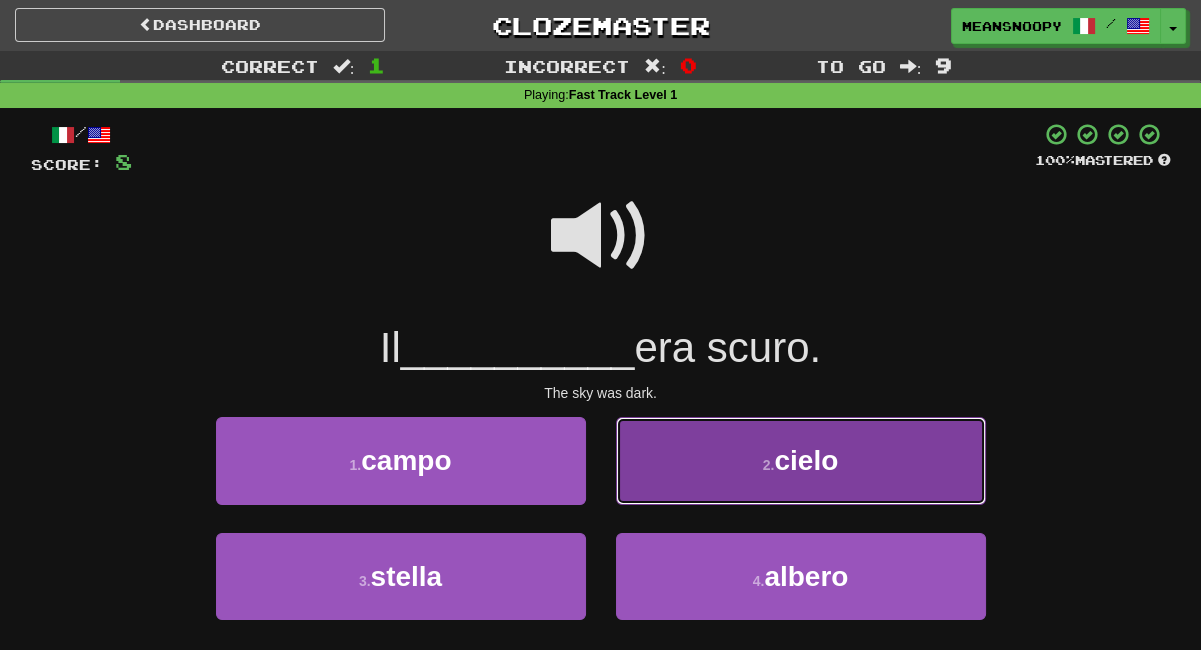 click on "2 .  cielo" at bounding box center (801, 460) 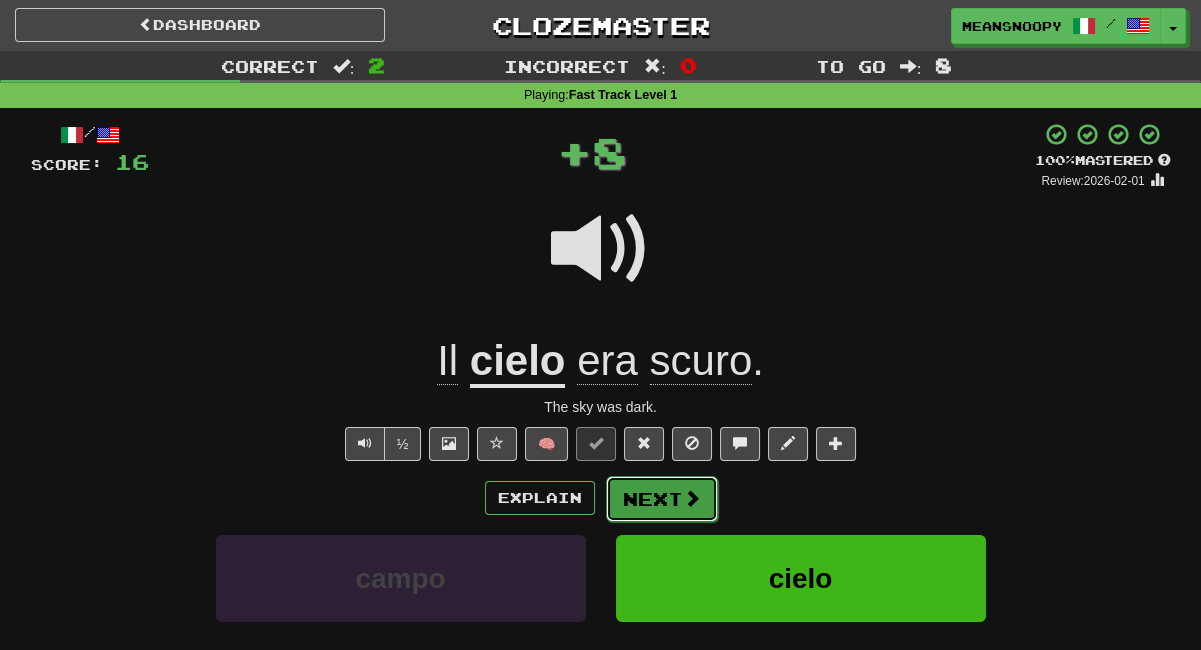 click on "Next" at bounding box center (662, 499) 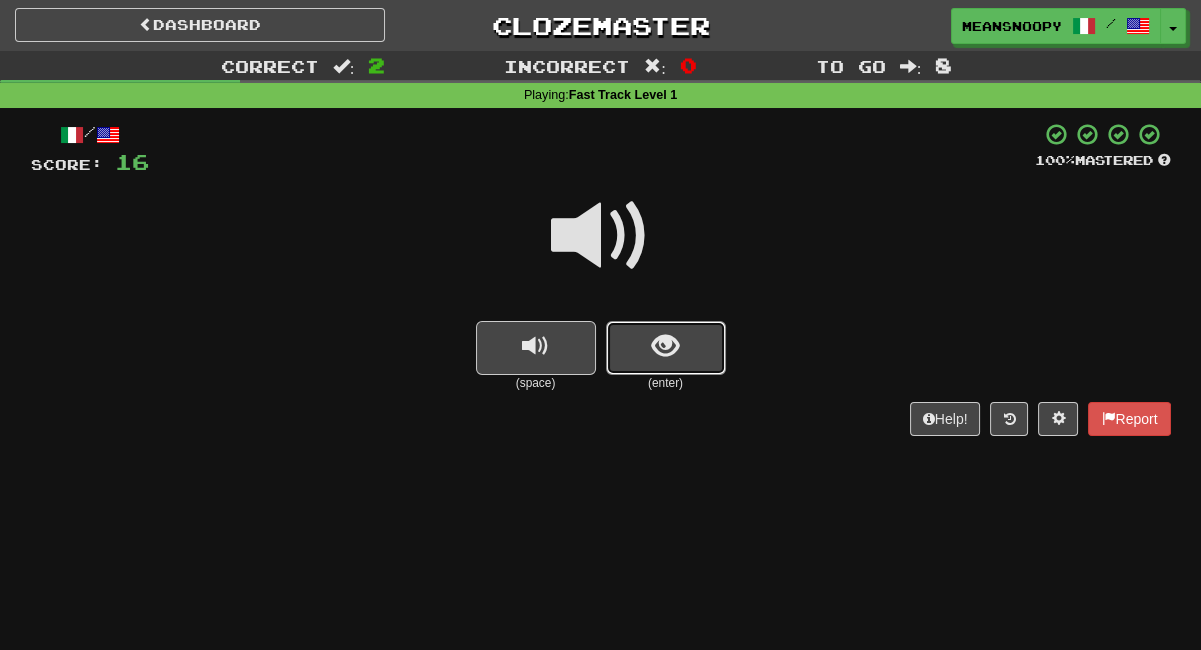 click at bounding box center [665, 346] 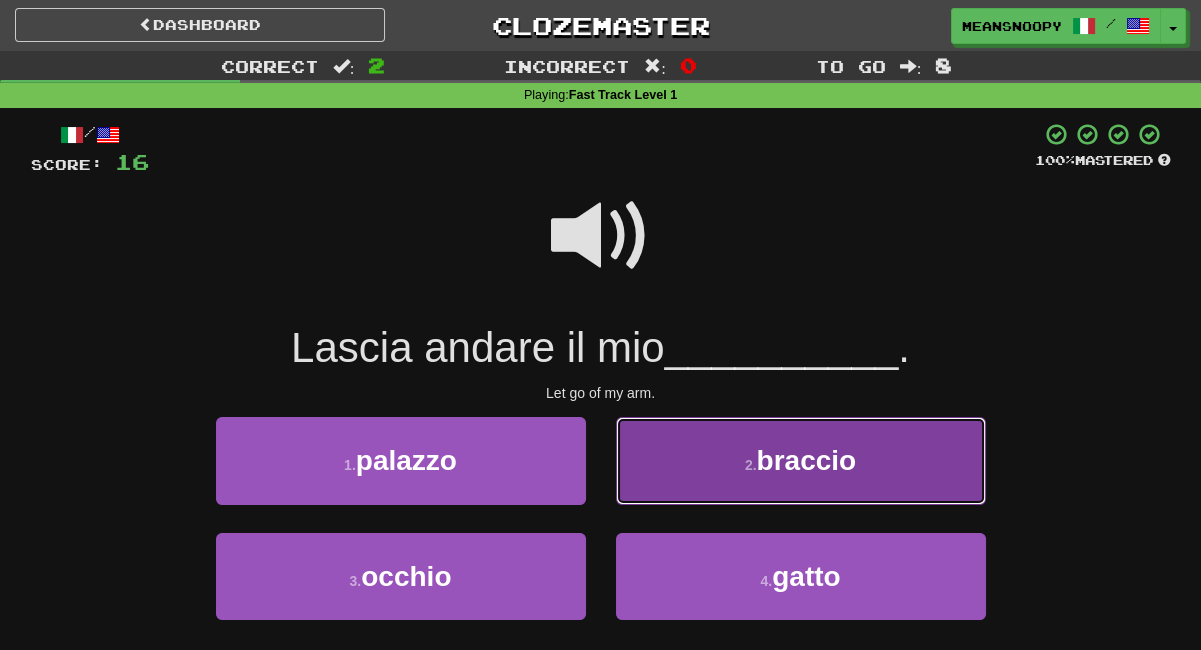click on "2 .  braccio" at bounding box center [801, 460] 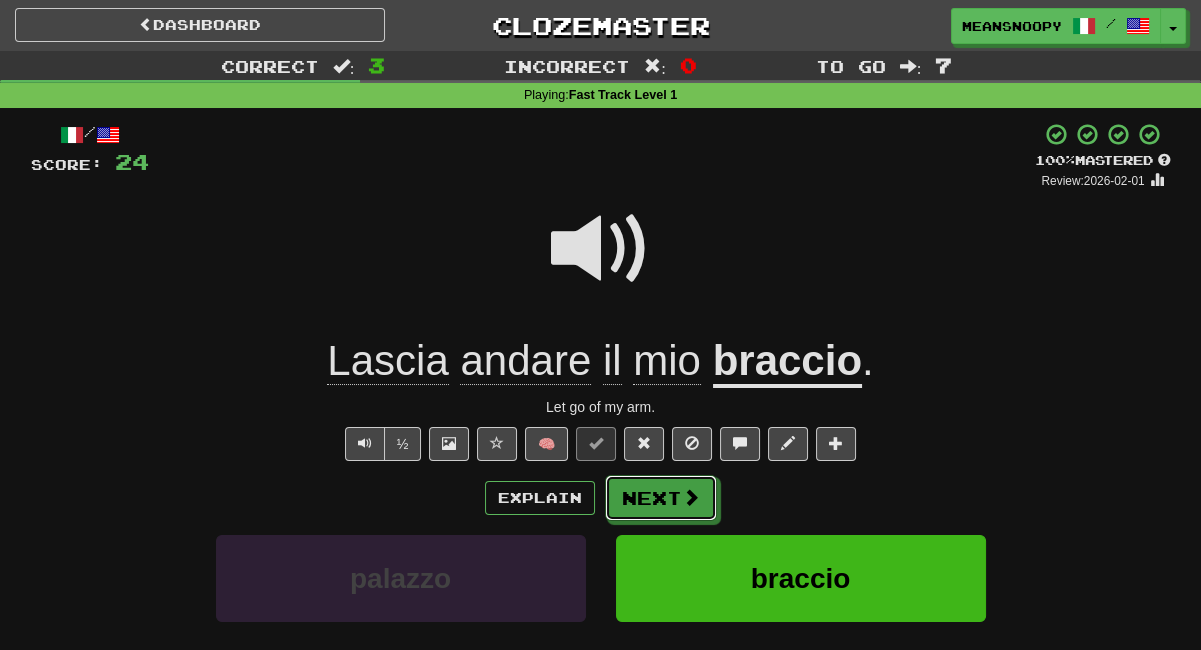 click at bounding box center (691, 497) 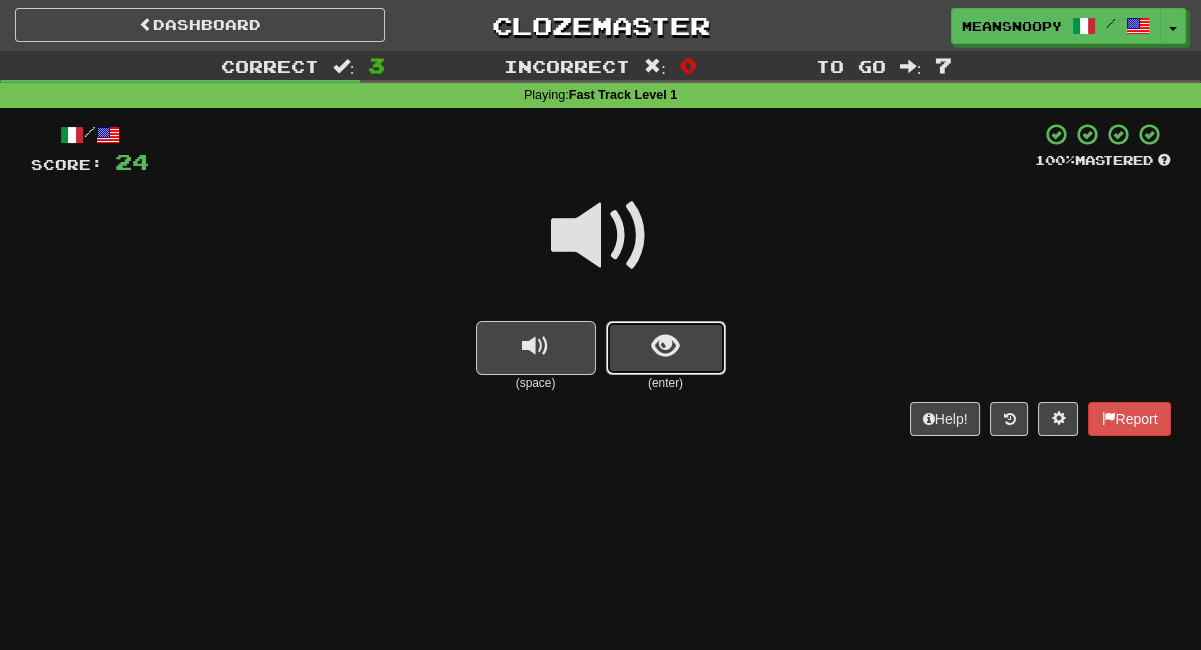 click at bounding box center (666, 348) 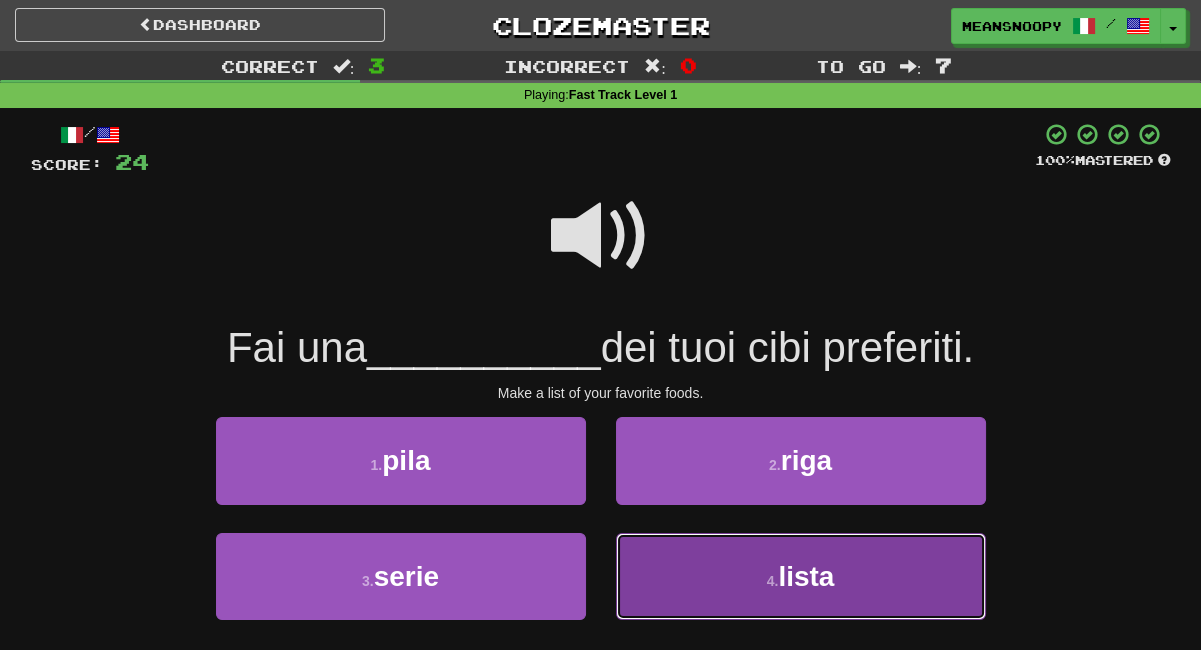 click on "4 .  lista" at bounding box center (801, 576) 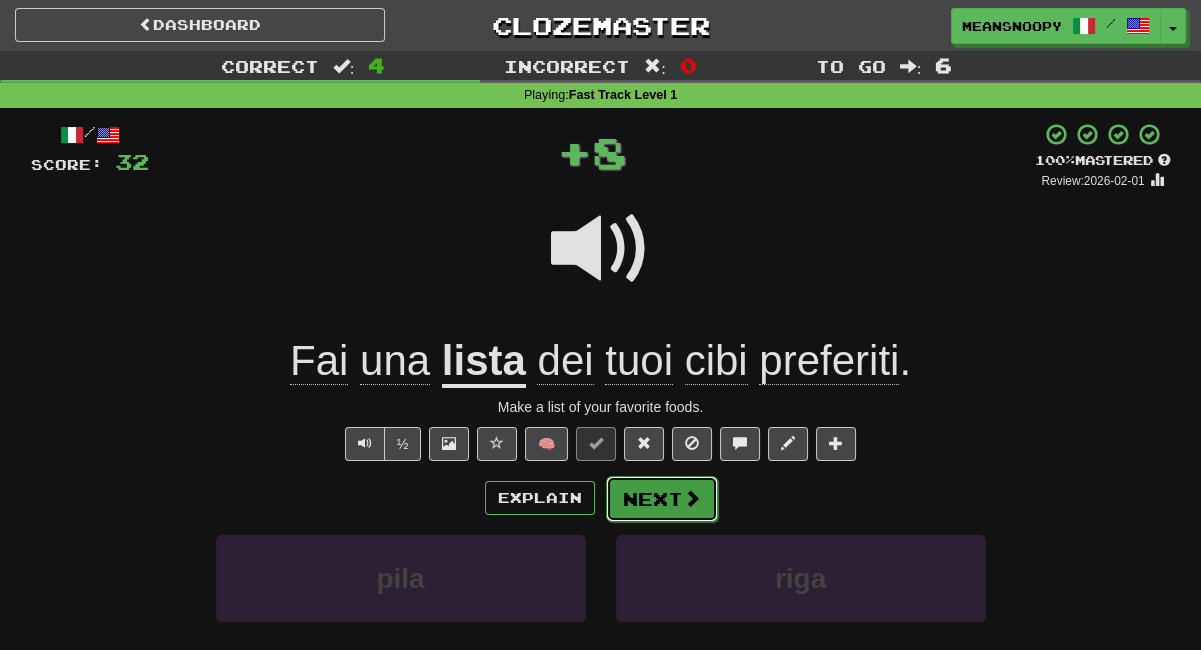 click on "Next" at bounding box center (662, 499) 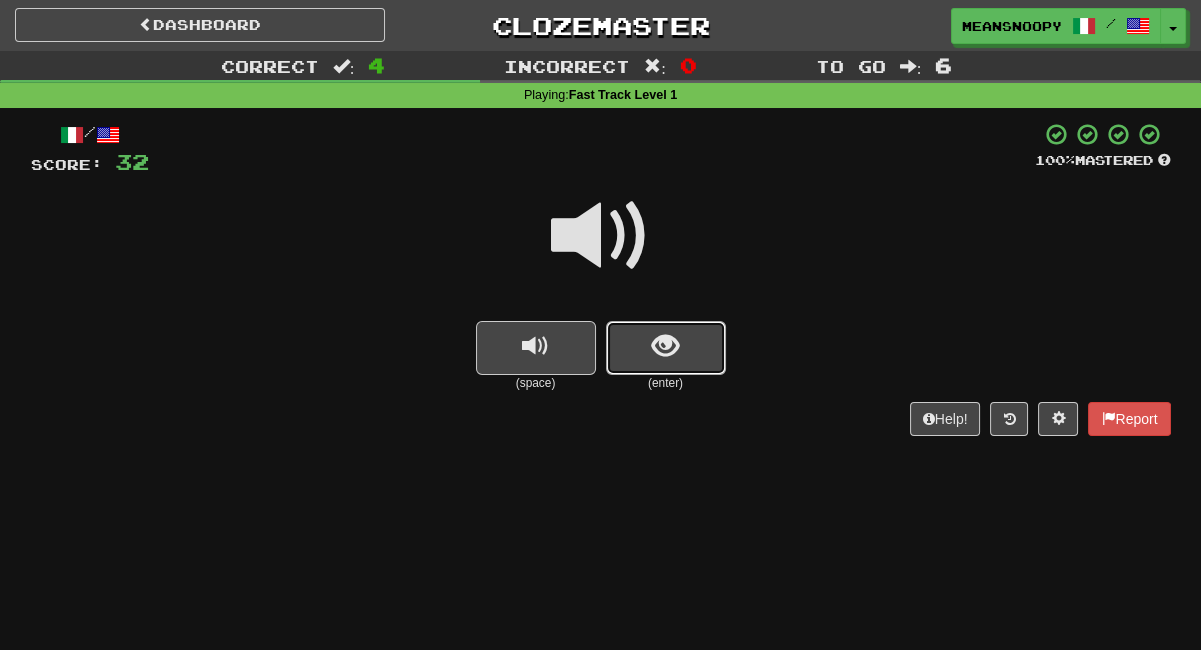 click at bounding box center (665, 346) 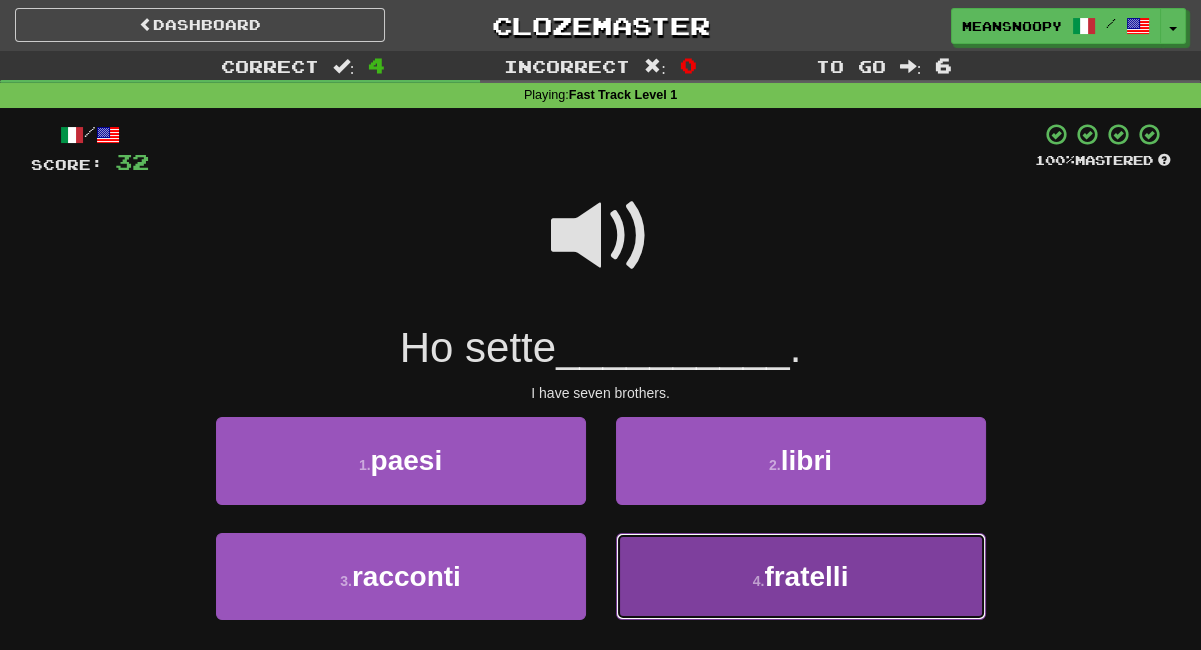 click on "4 .  fratelli" at bounding box center [801, 576] 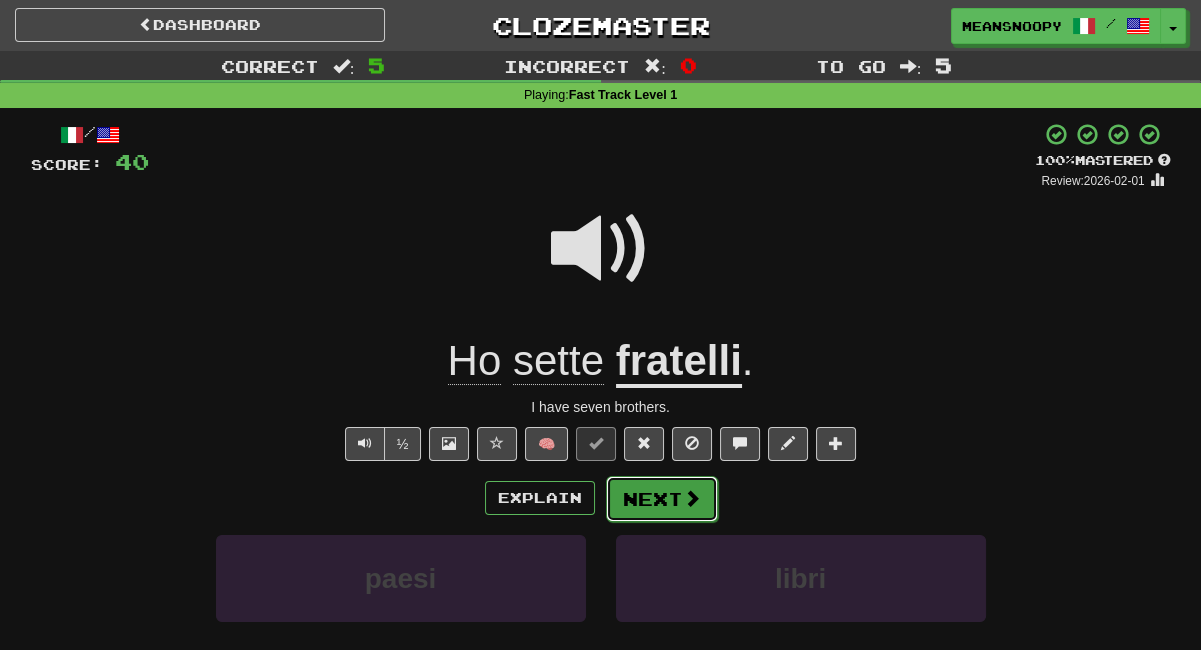 click on "Next" at bounding box center (662, 499) 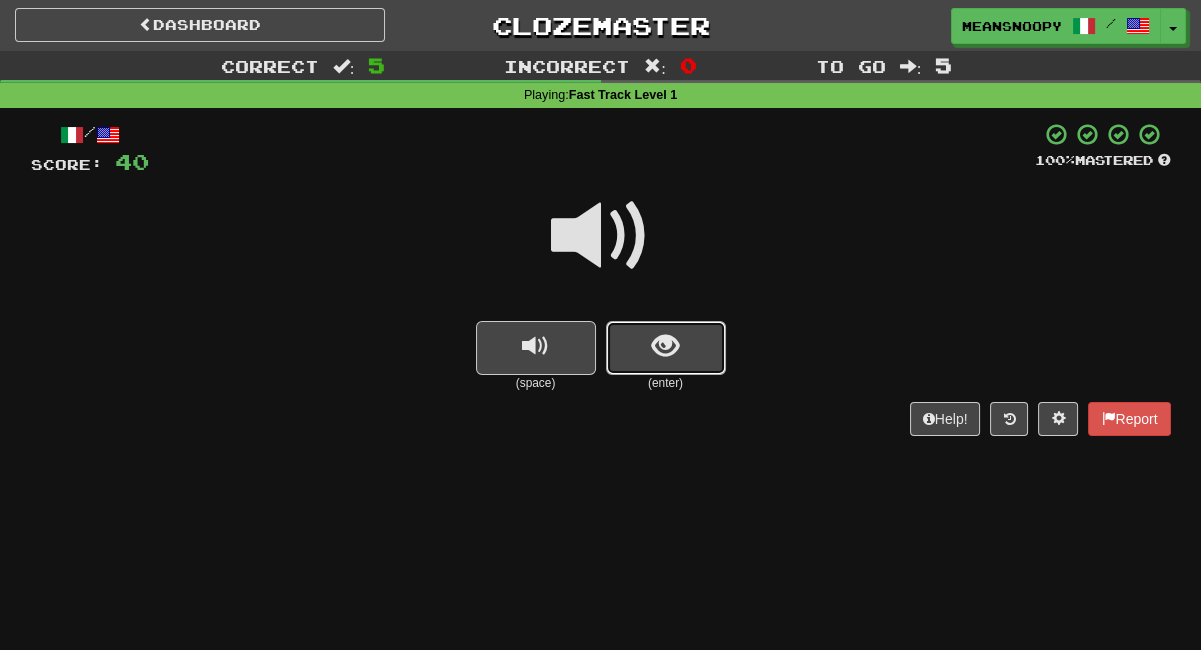 click at bounding box center (666, 348) 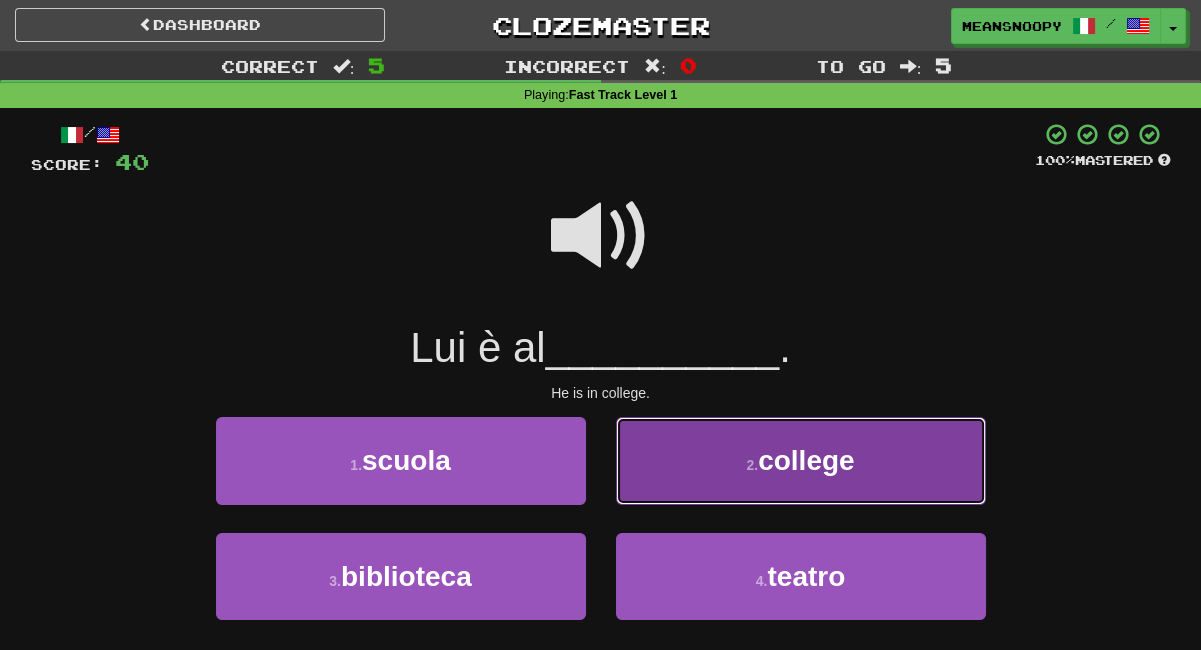 click on "2 .  college" at bounding box center (801, 460) 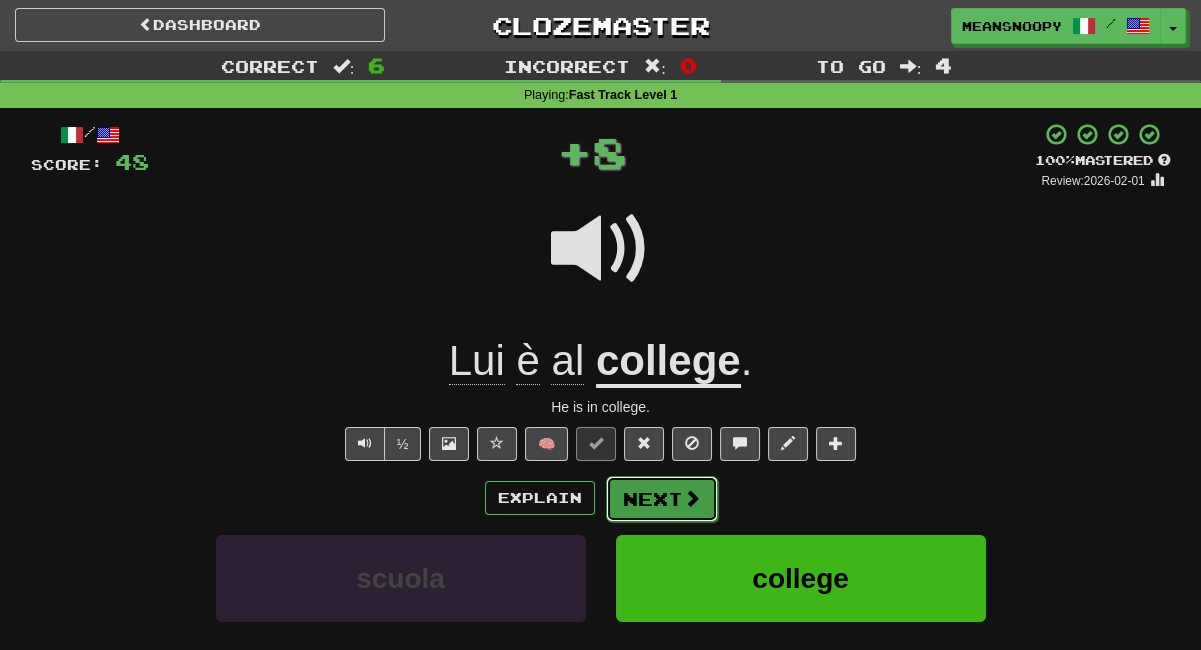 click on "Next" at bounding box center [662, 499] 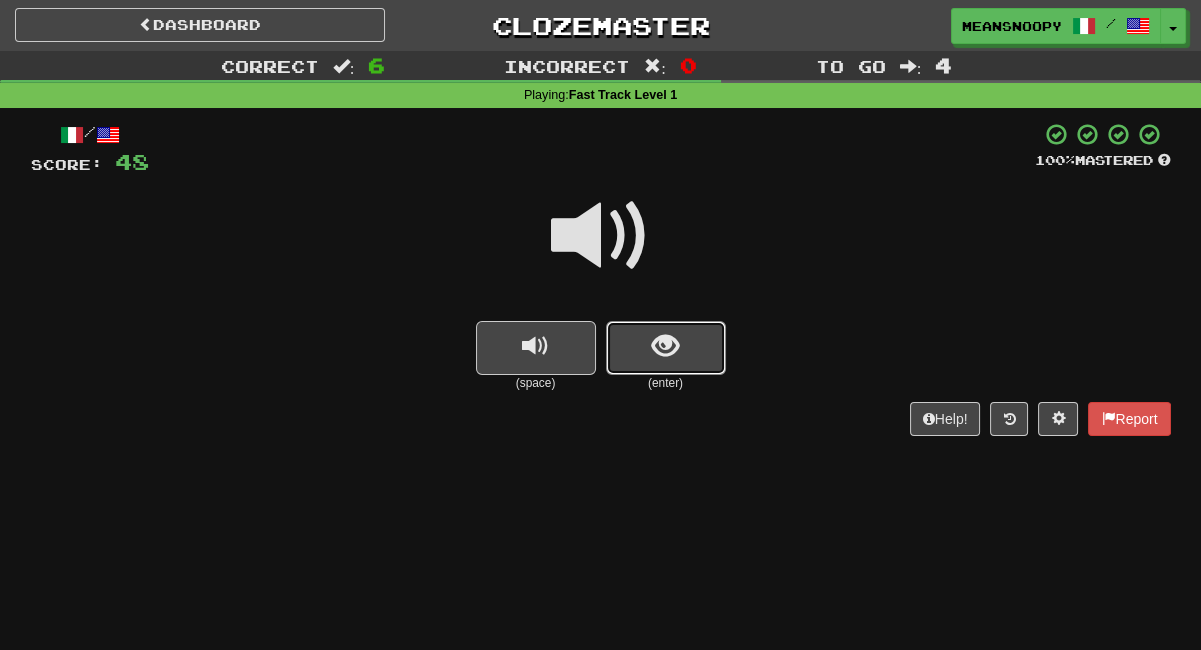 click at bounding box center (665, 346) 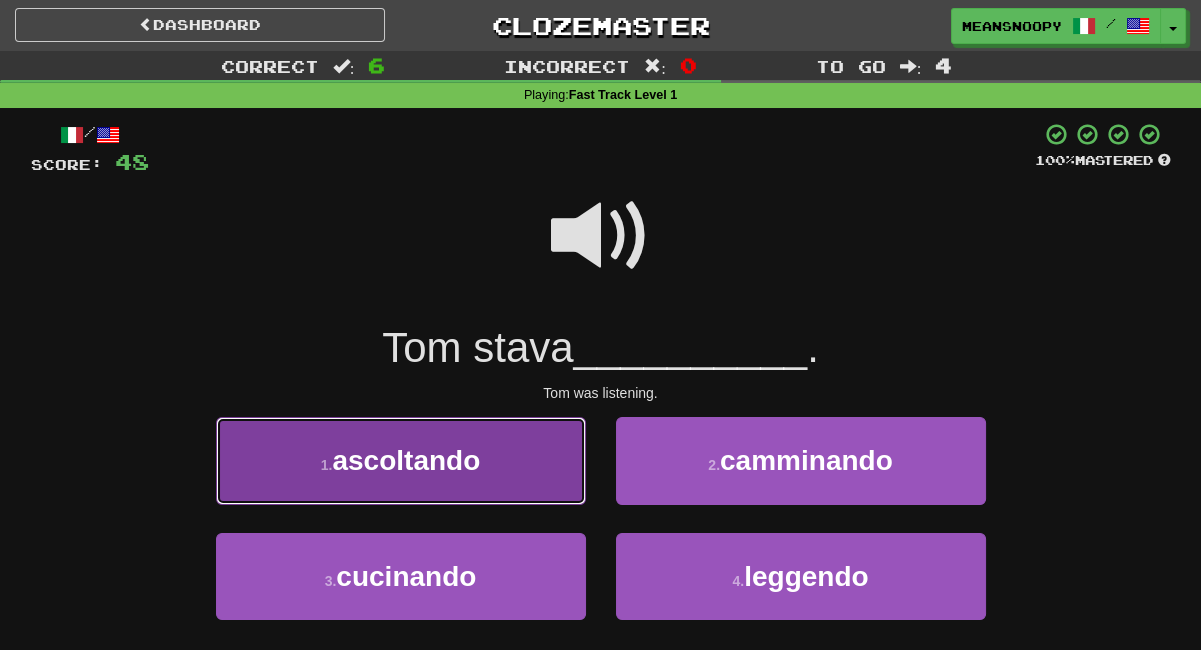 click on "1 .  ascoltando" at bounding box center [401, 460] 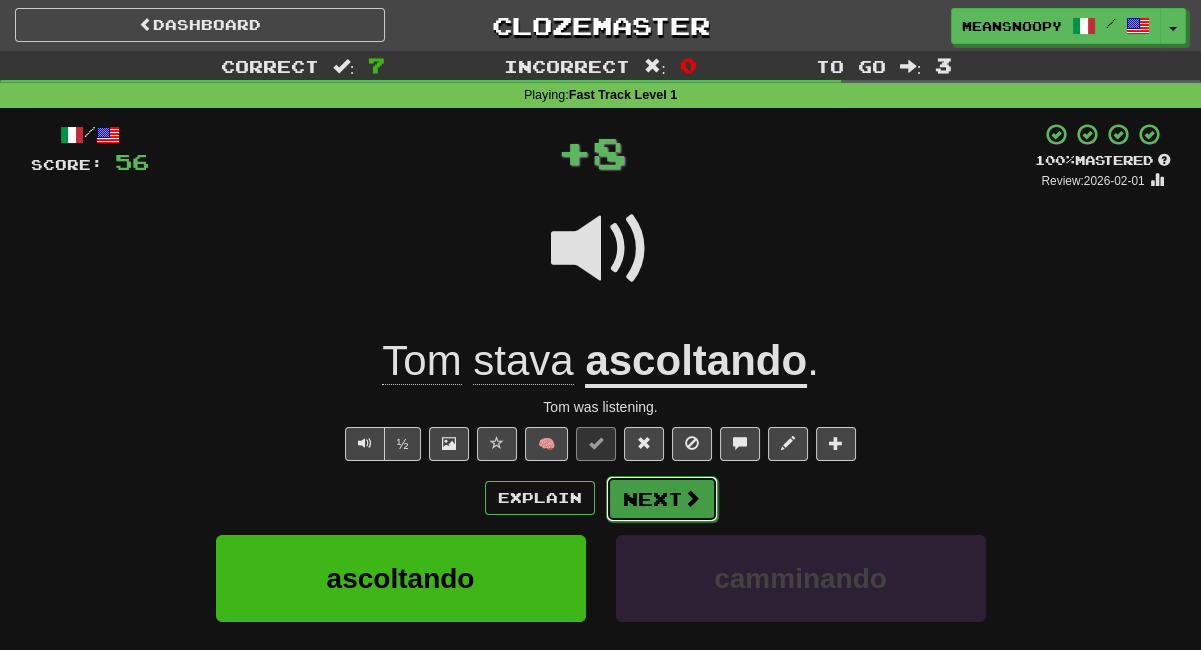 click on "Next" at bounding box center (662, 499) 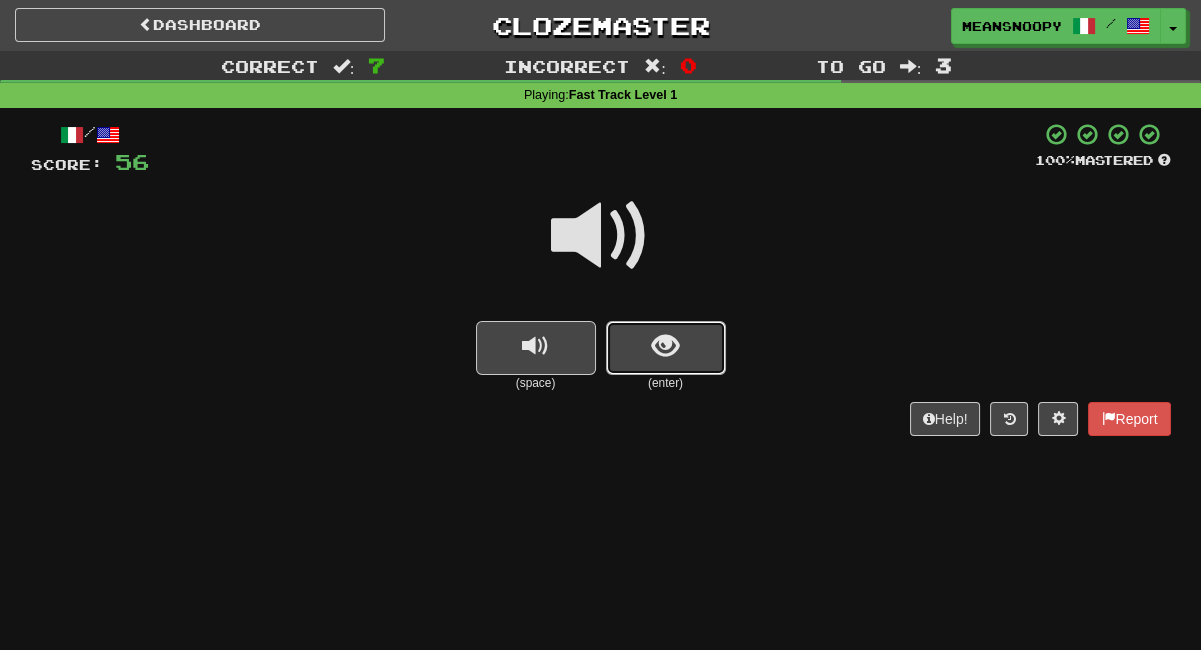 click at bounding box center [666, 348] 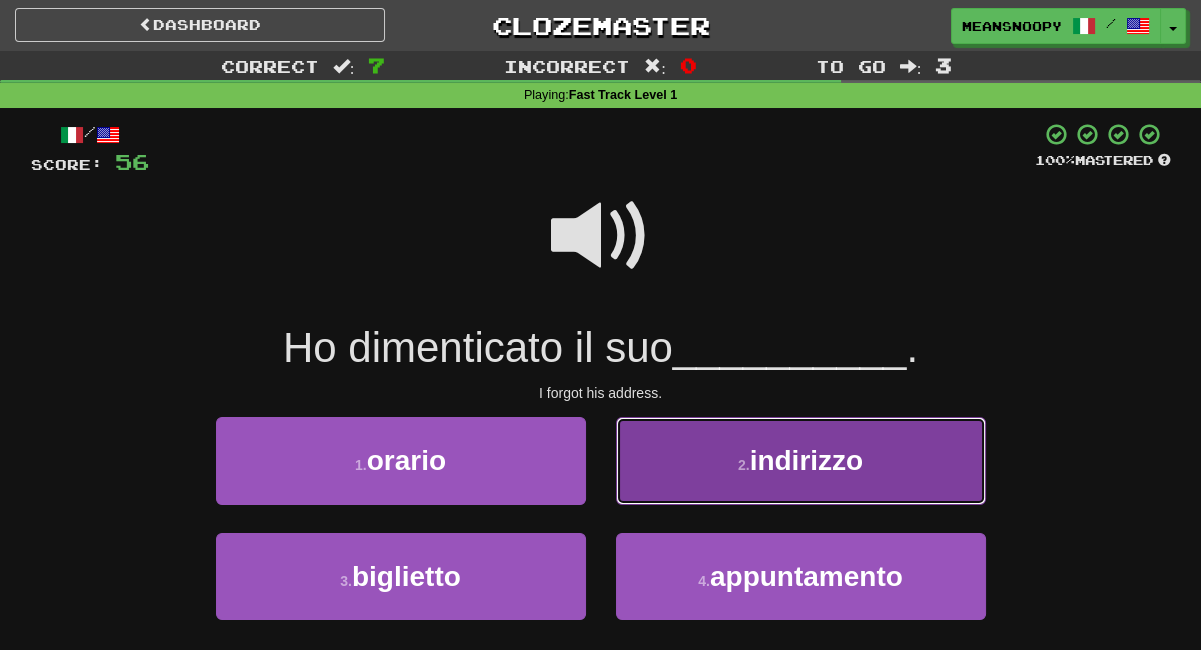 click on "2 .  indirizzo" at bounding box center (801, 460) 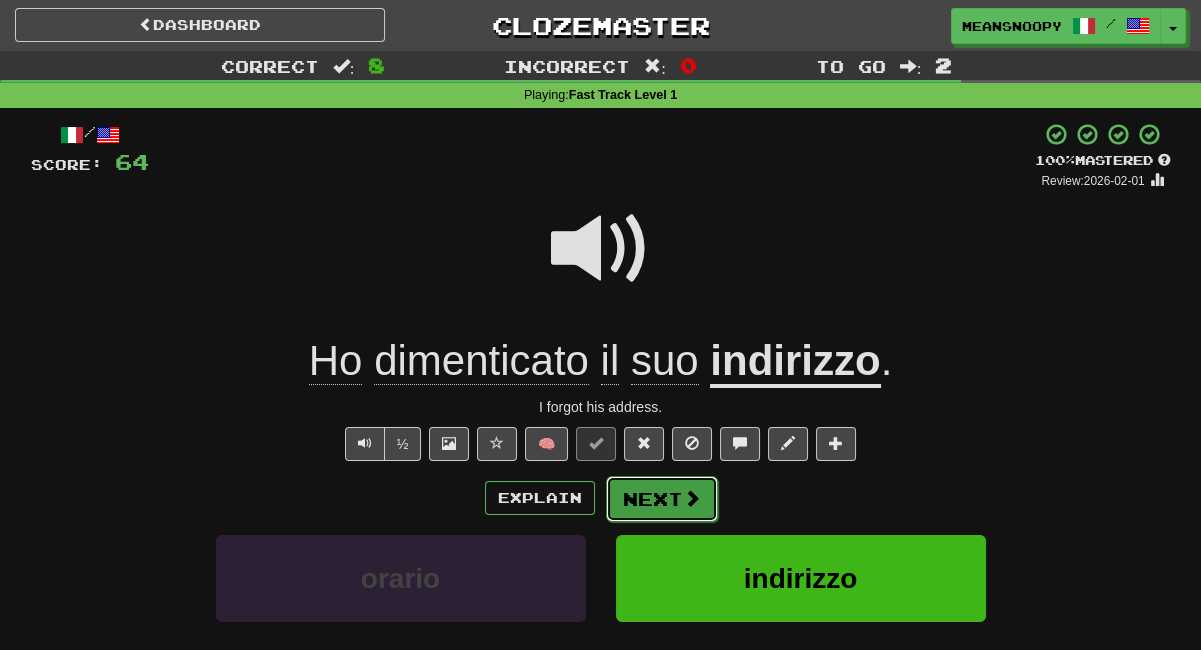 click on "Next" at bounding box center [662, 499] 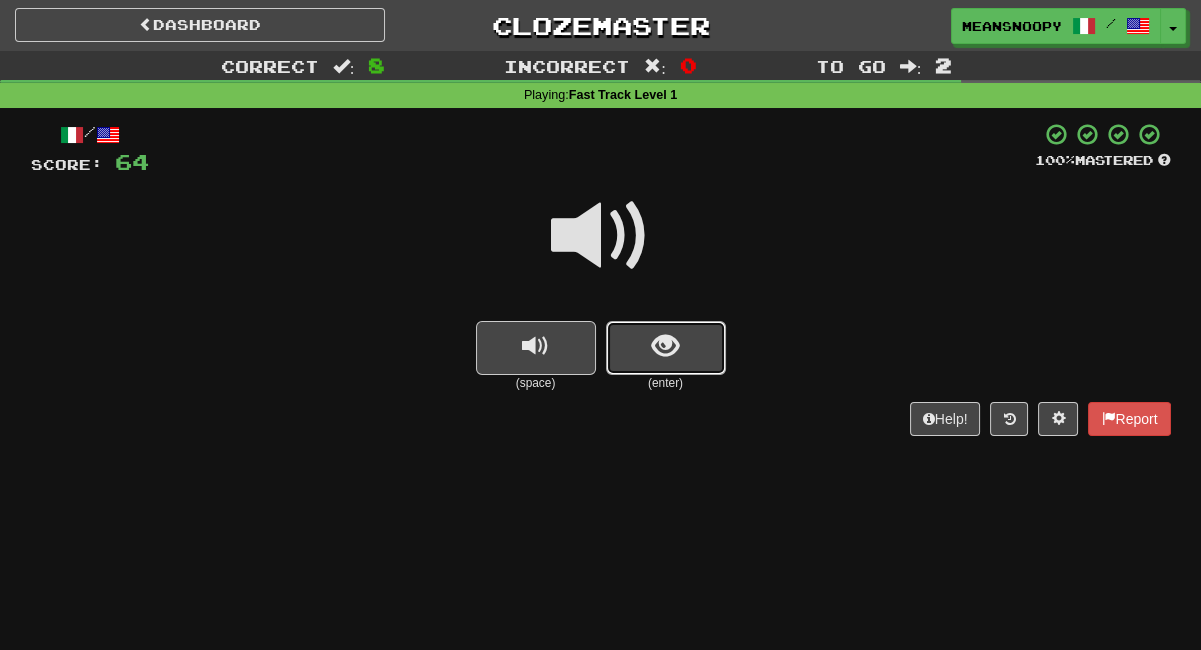 click at bounding box center [666, 348] 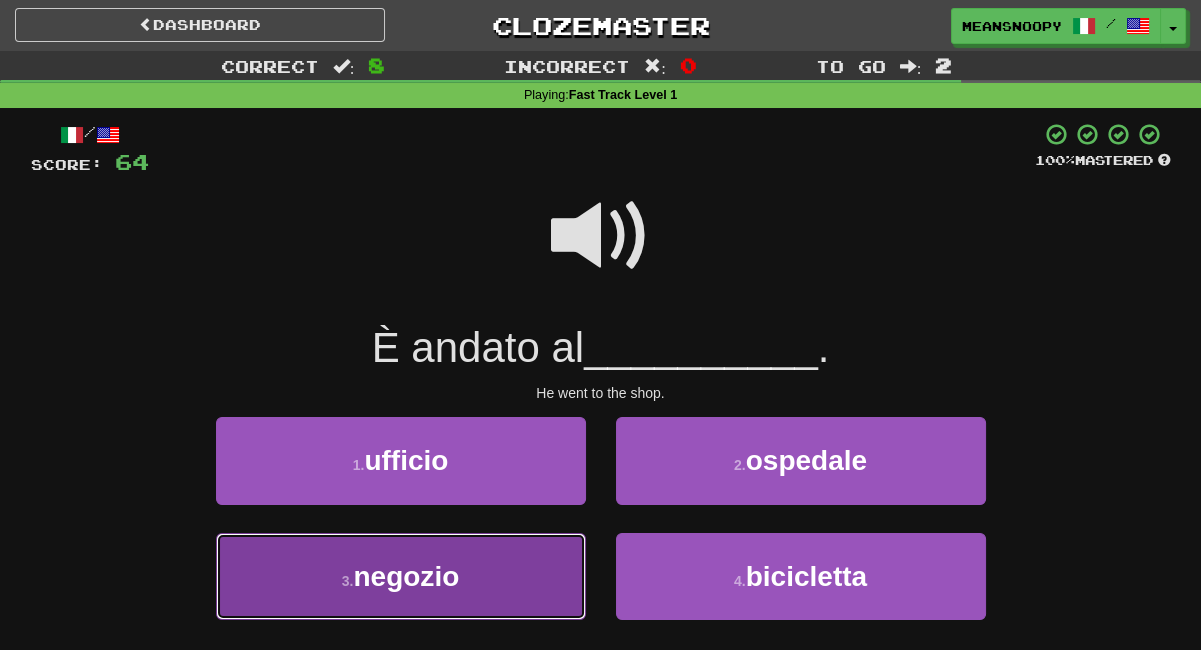 click on "3 .  negozio" at bounding box center (401, 576) 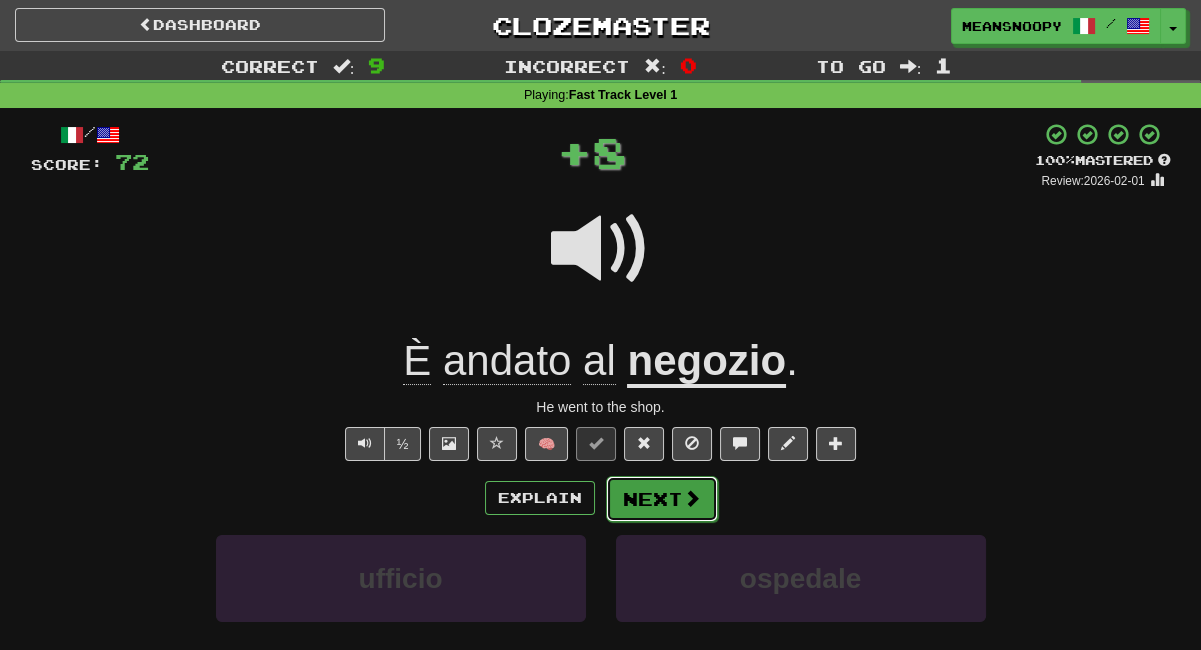 click on "Next" at bounding box center (662, 499) 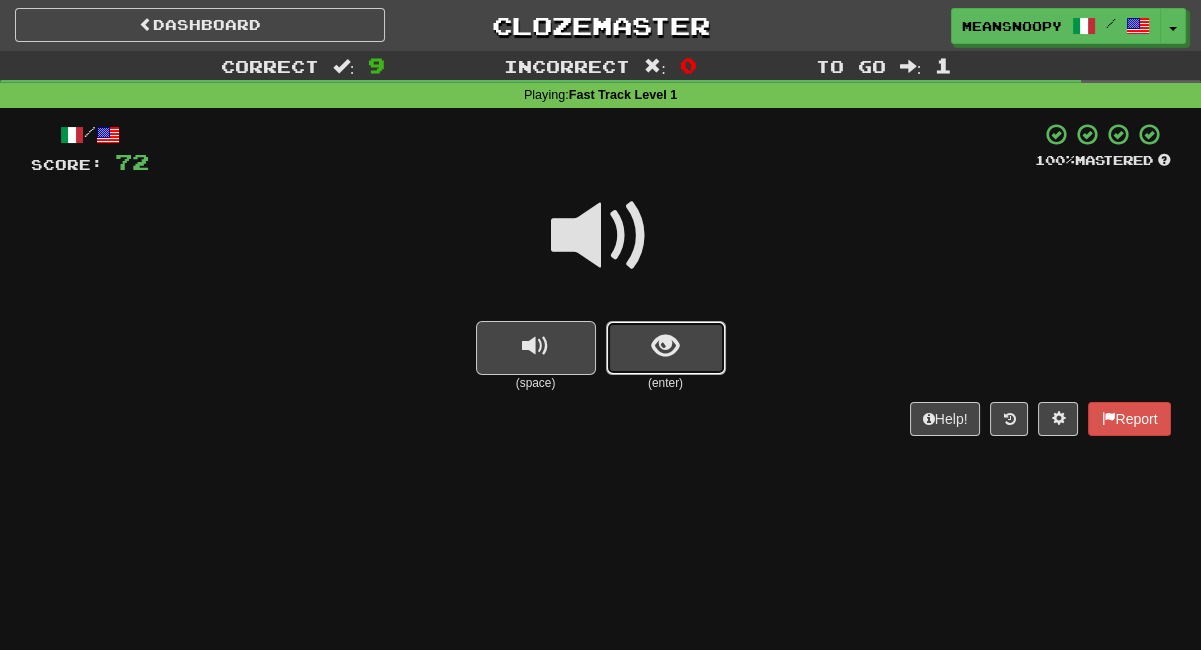 click at bounding box center (666, 348) 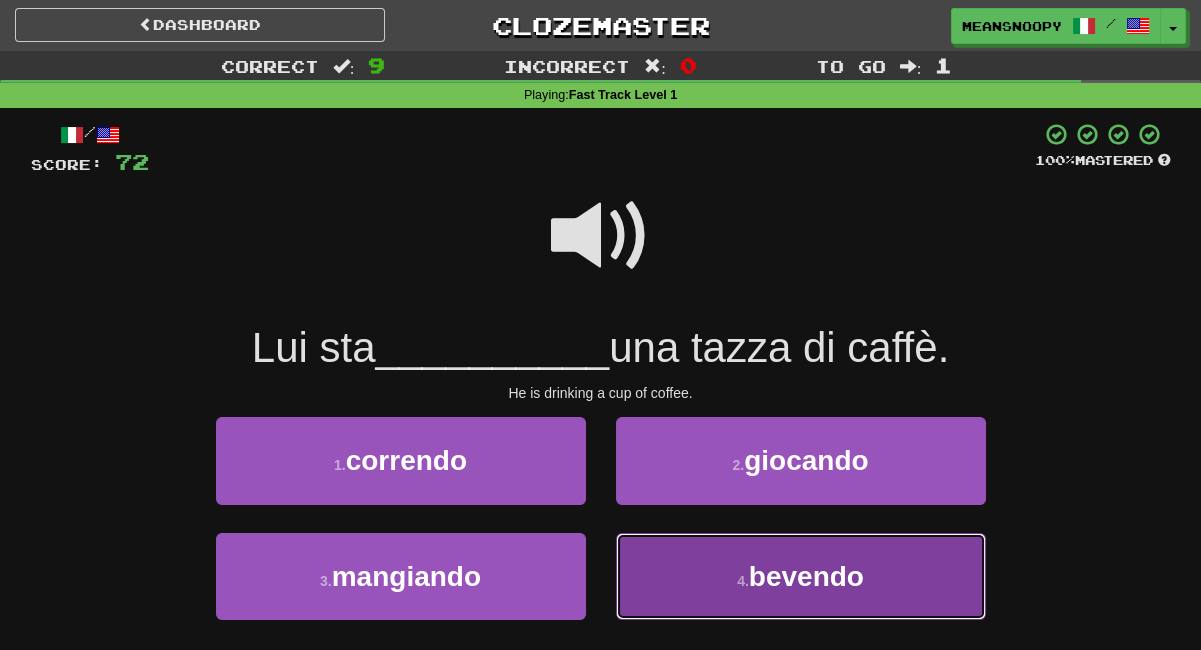 click on "4 .  bevendo" at bounding box center [801, 576] 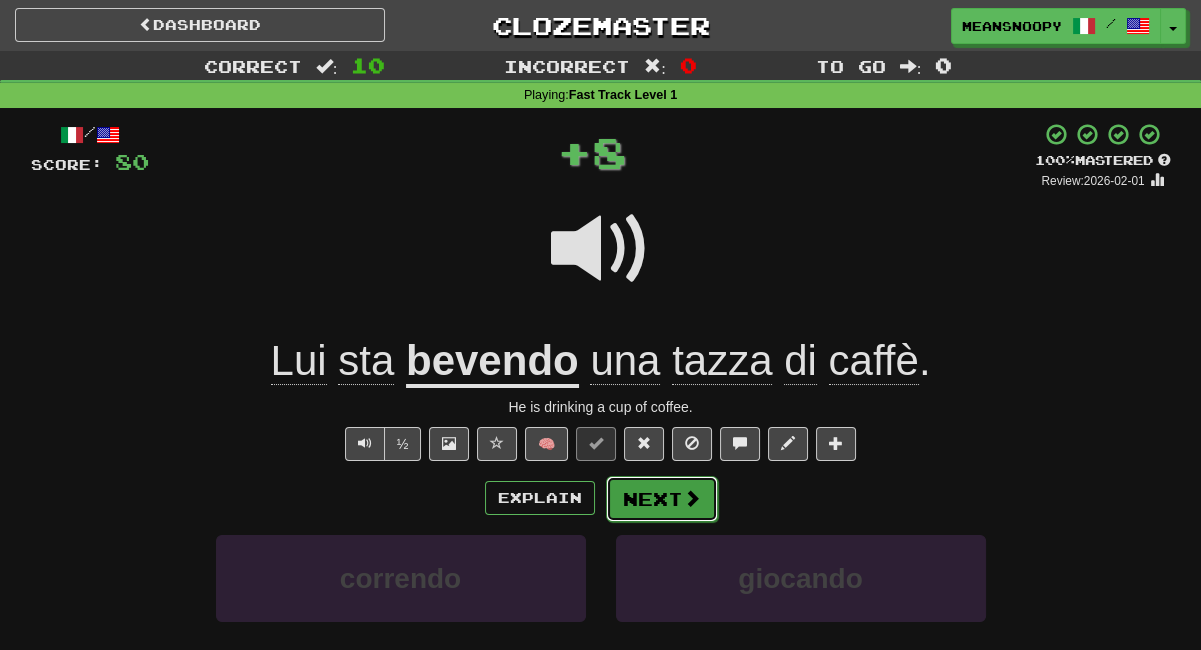 click on "Next" at bounding box center (662, 499) 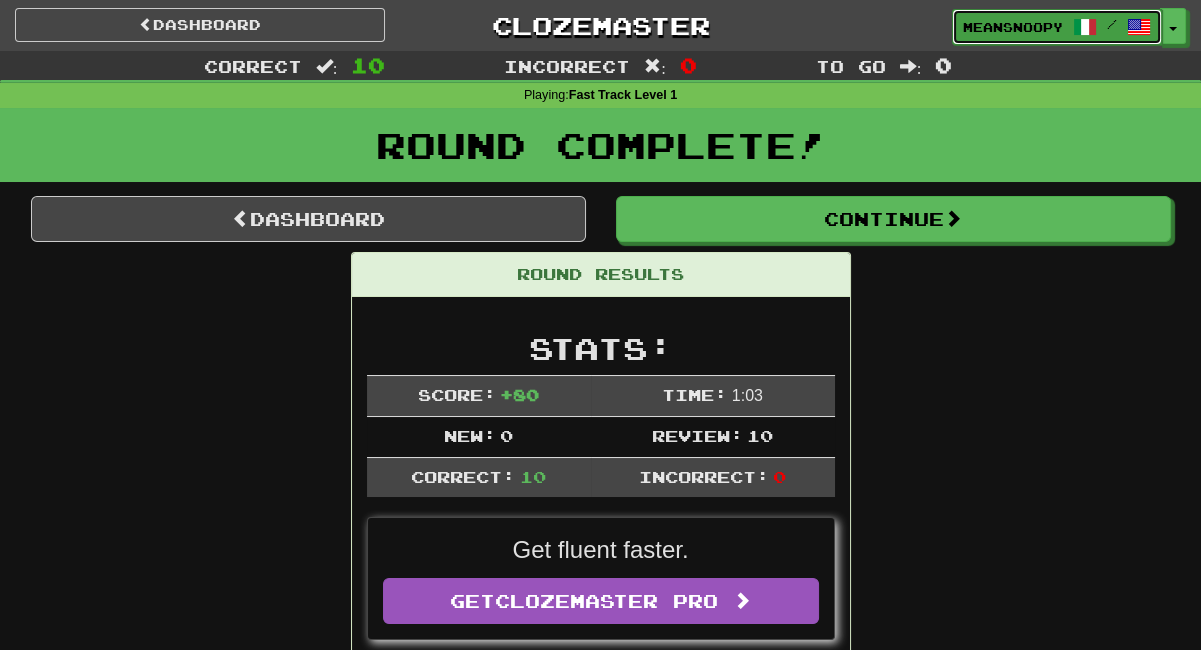 click on "meansnoopy" at bounding box center [1013, 27] 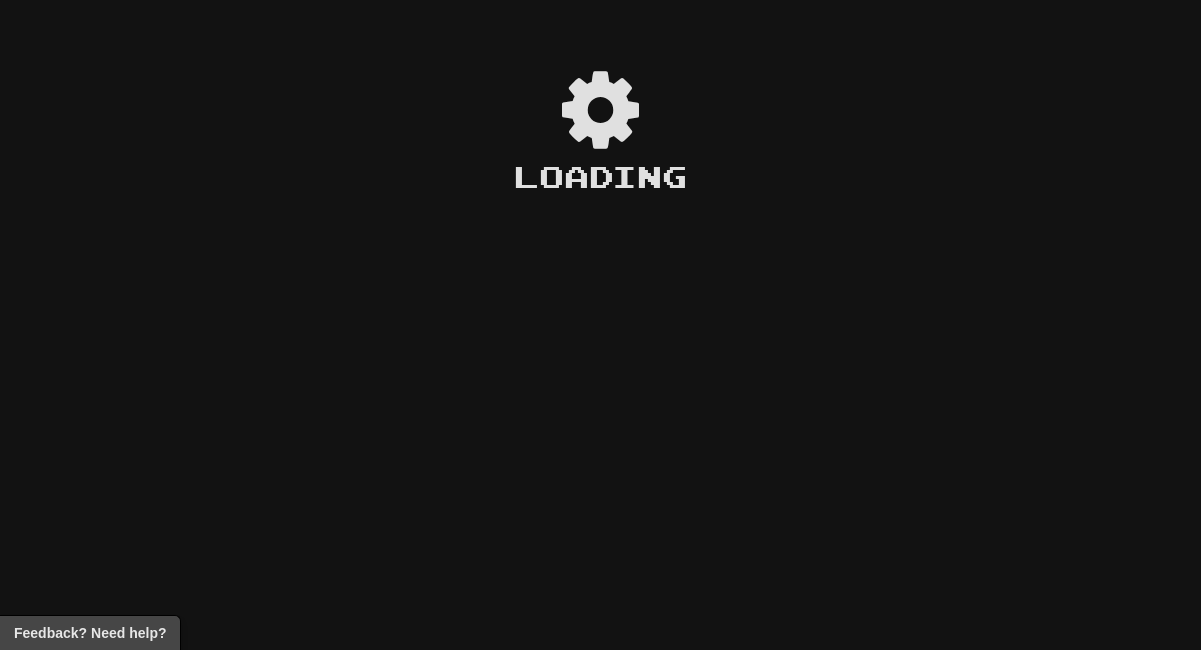 scroll, scrollTop: 0, scrollLeft: 0, axis: both 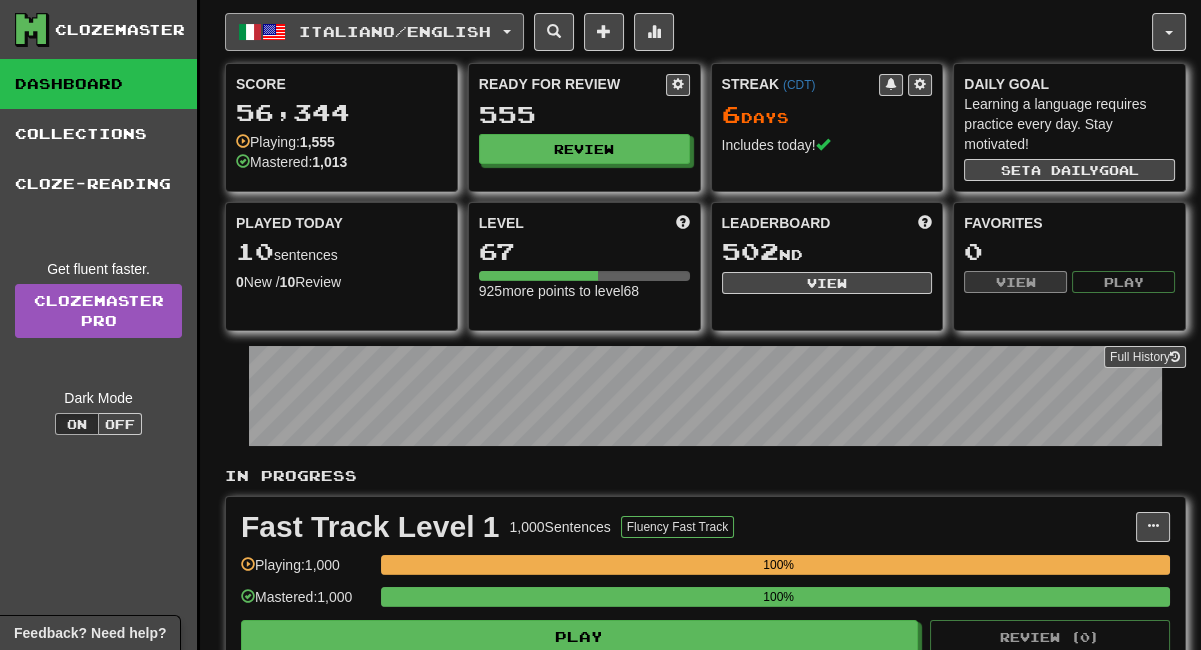 click on "Italiano  /  English" at bounding box center [374, 32] 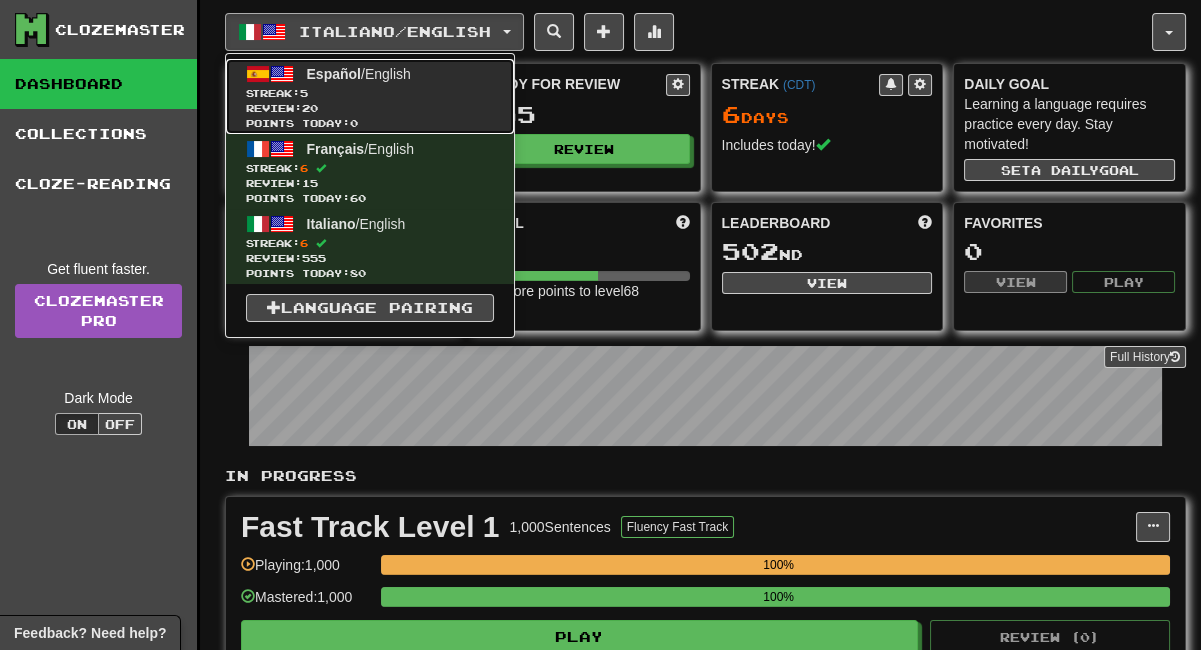 click on "Español  /  English Streak:  5   Review:  20 Points today:  0" at bounding box center (370, 96) 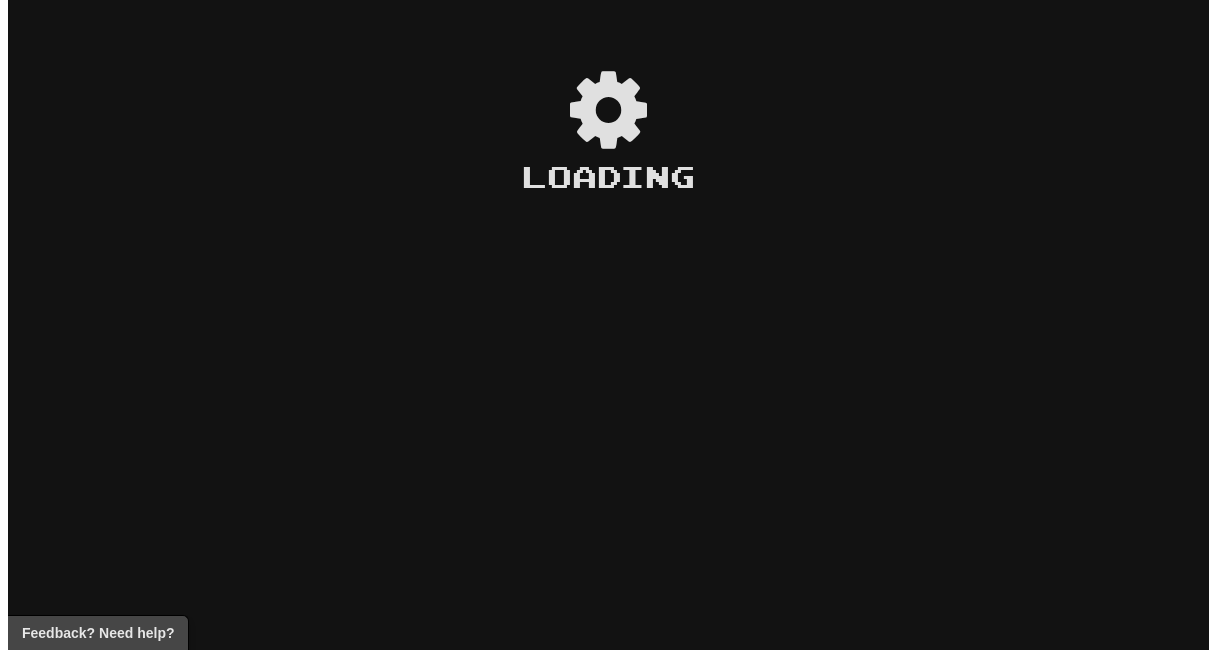 scroll, scrollTop: 0, scrollLeft: 0, axis: both 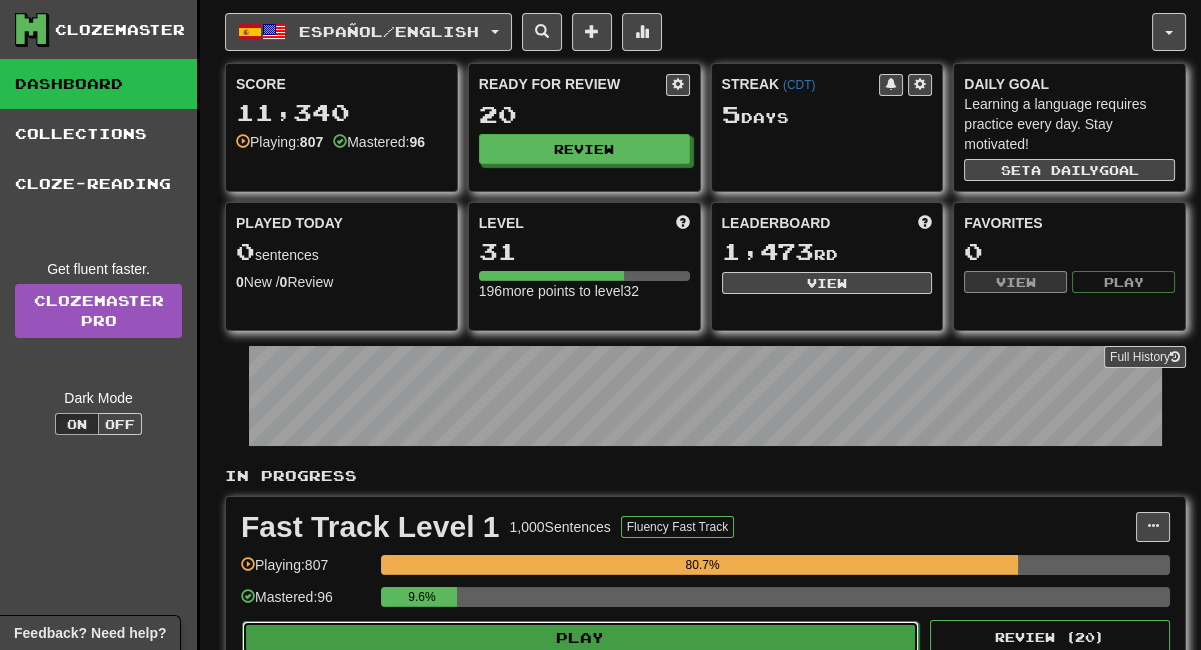click on "Play" at bounding box center [580, 638] 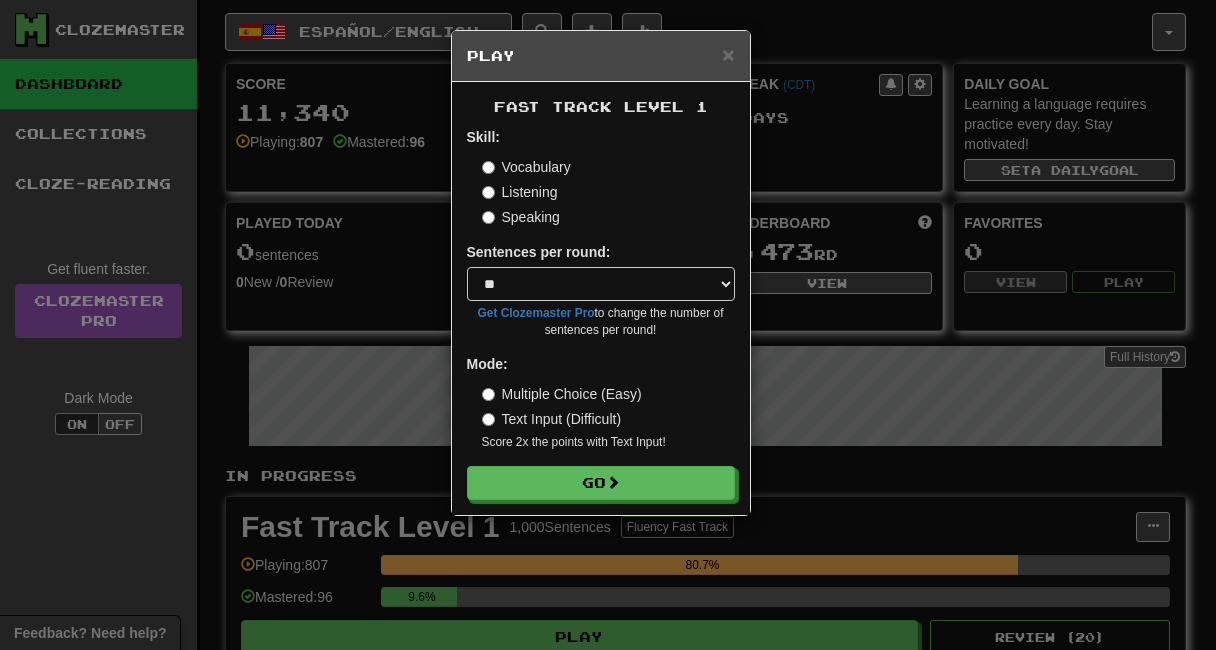 click on "Listening" at bounding box center [520, 192] 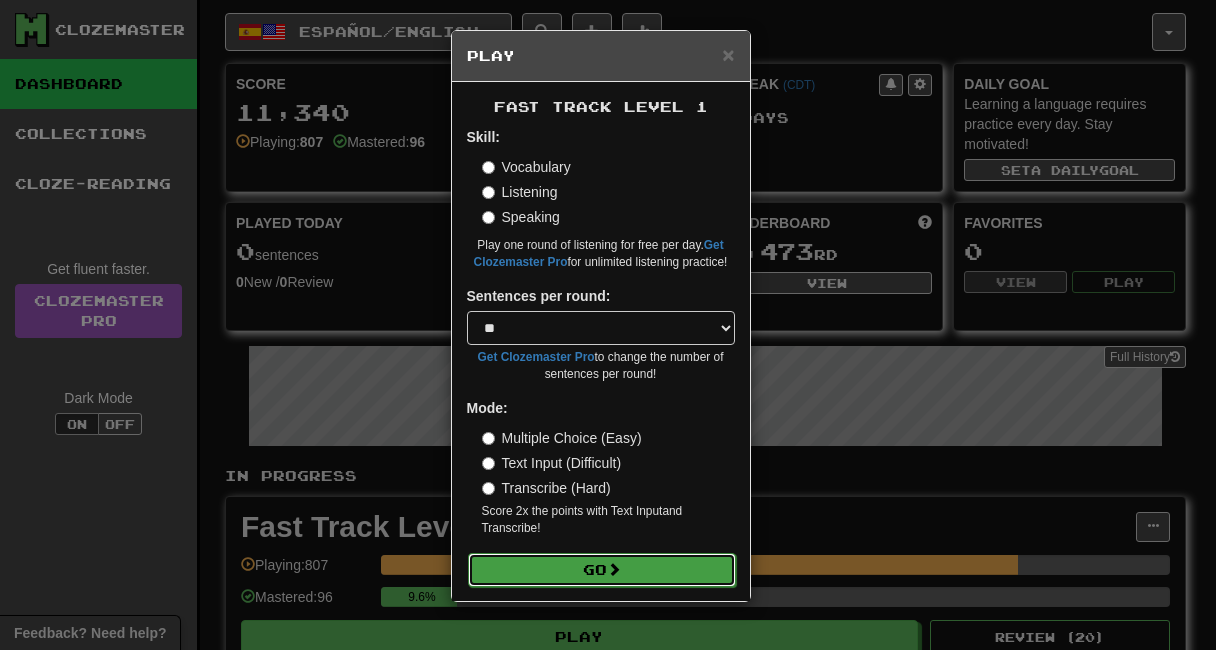 click on "Go" at bounding box center (602, 570) 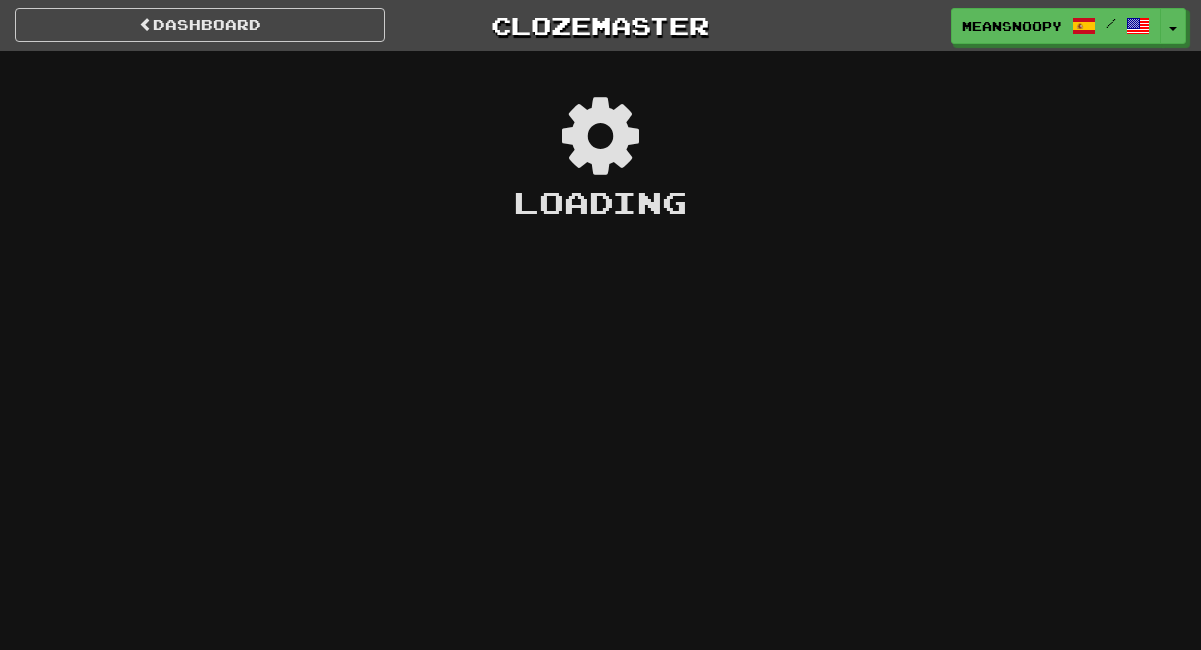 scroll, scrollTop: 0, scrollLeft: 0, axis: both 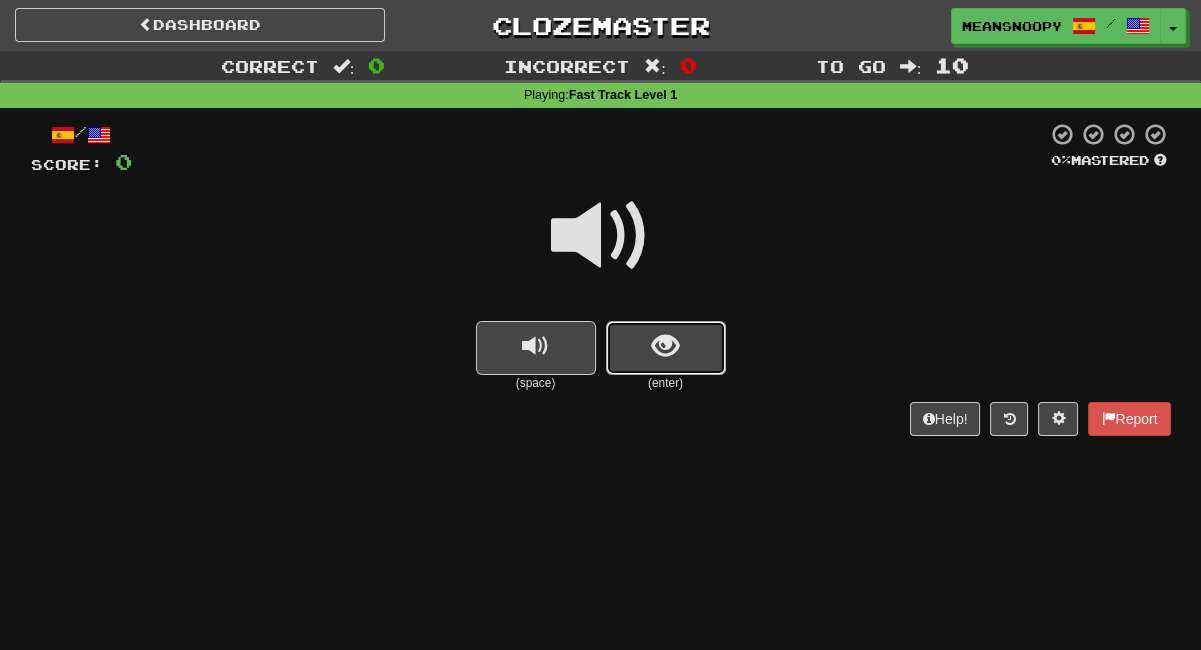 click at bounding box center (666, 348) 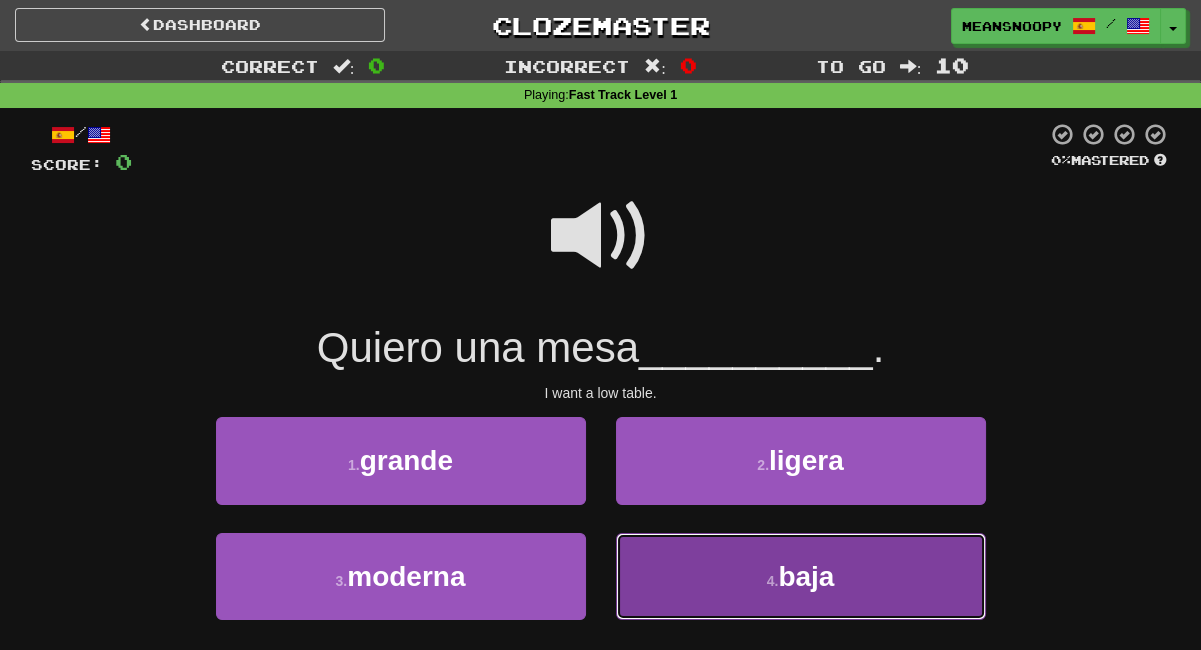click on "4 .  [REGION]" at bounding box center (801, 576) 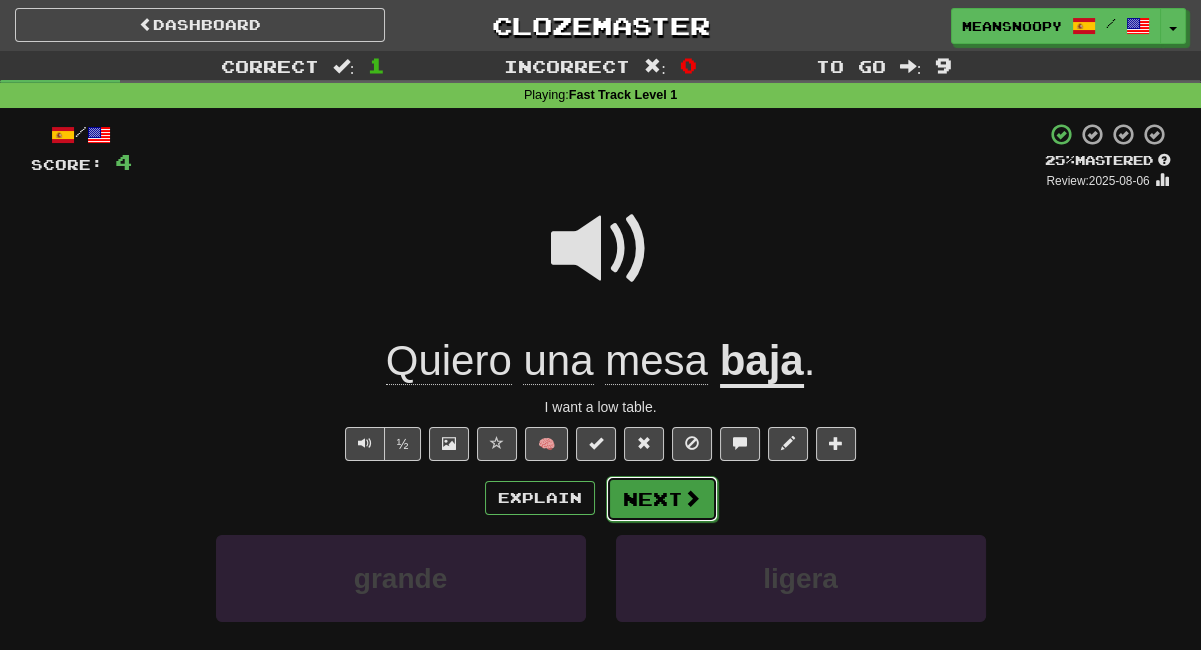 click on "Next" at bounding box center (662, 499) 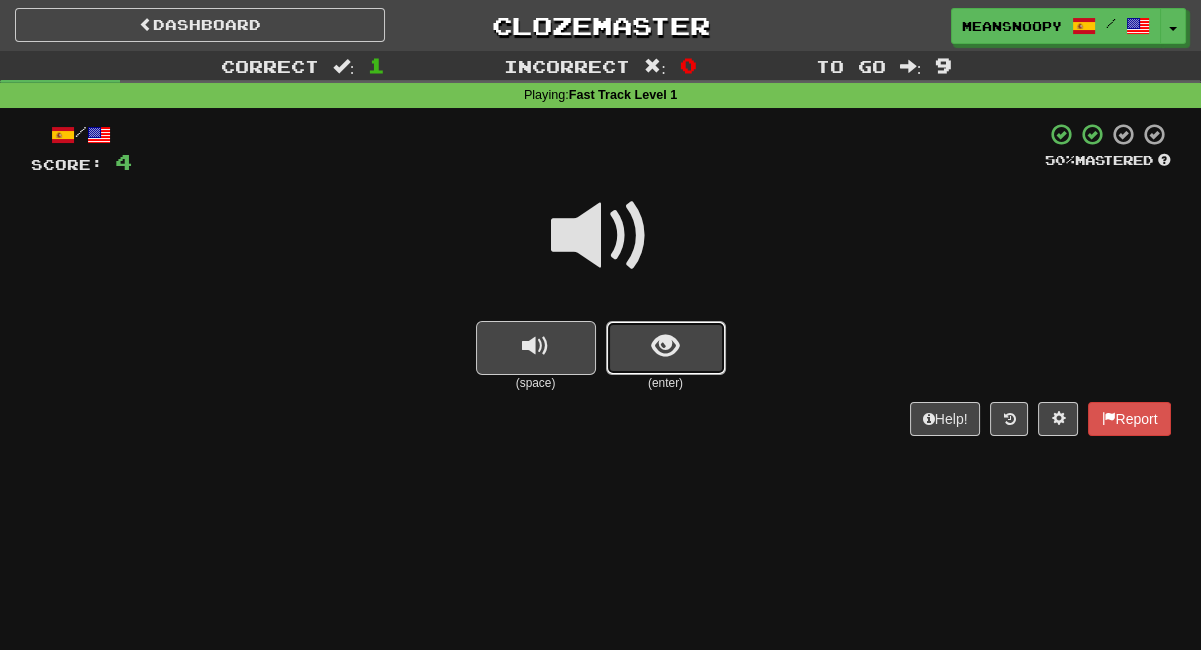 click at bounding box center (666, 348) 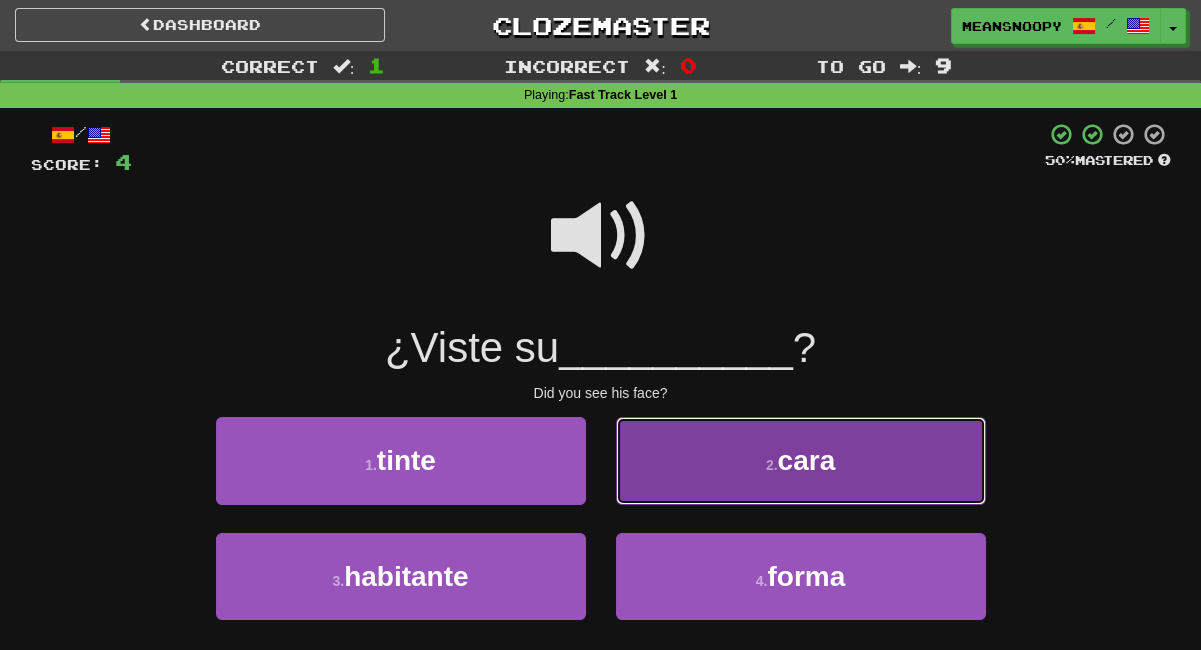 click on "2 .  cara" at bounding box center (801, 460) 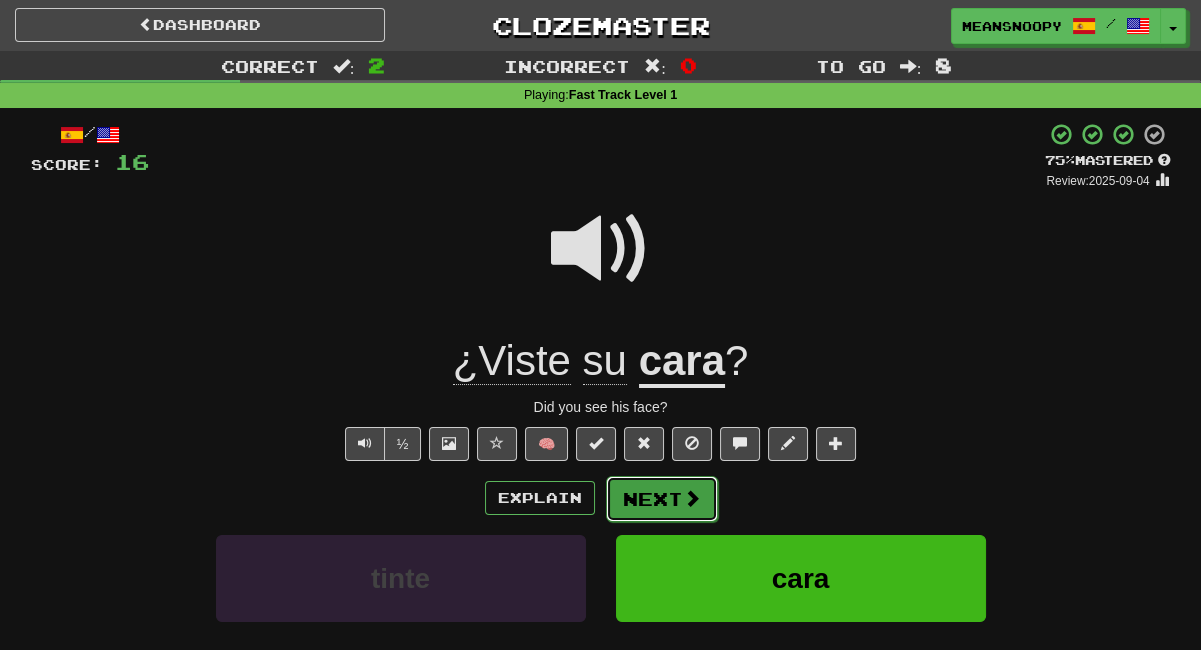 click on "Next" at bounding box center [662, 499] 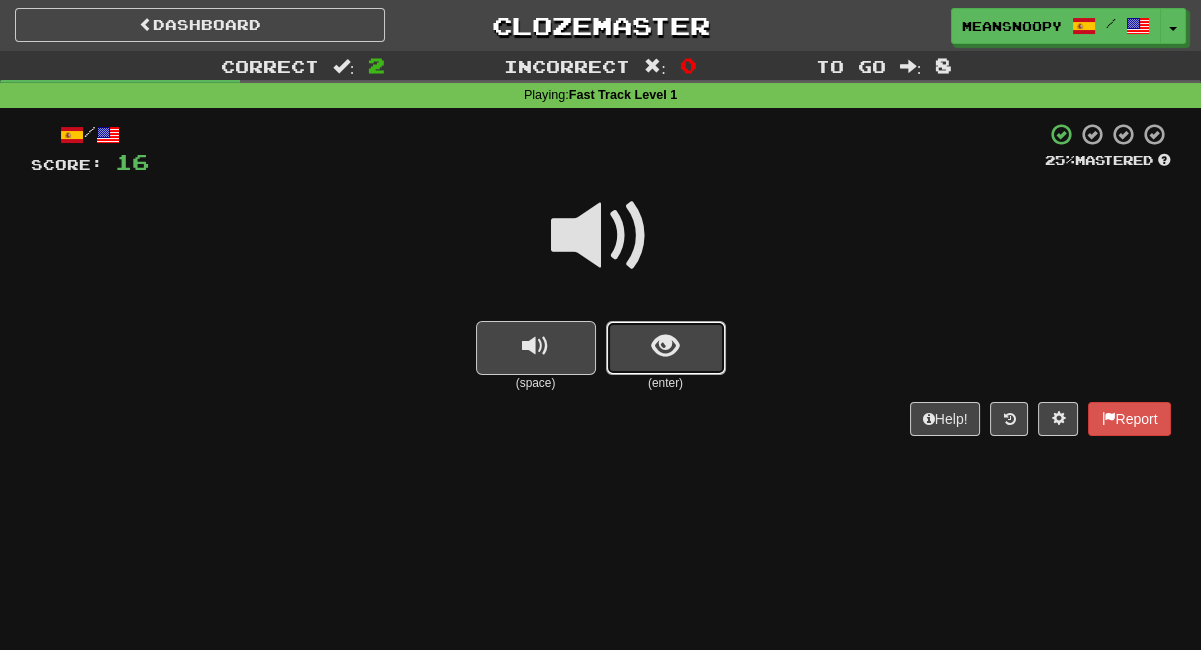 click at bounding box center [665, 346] 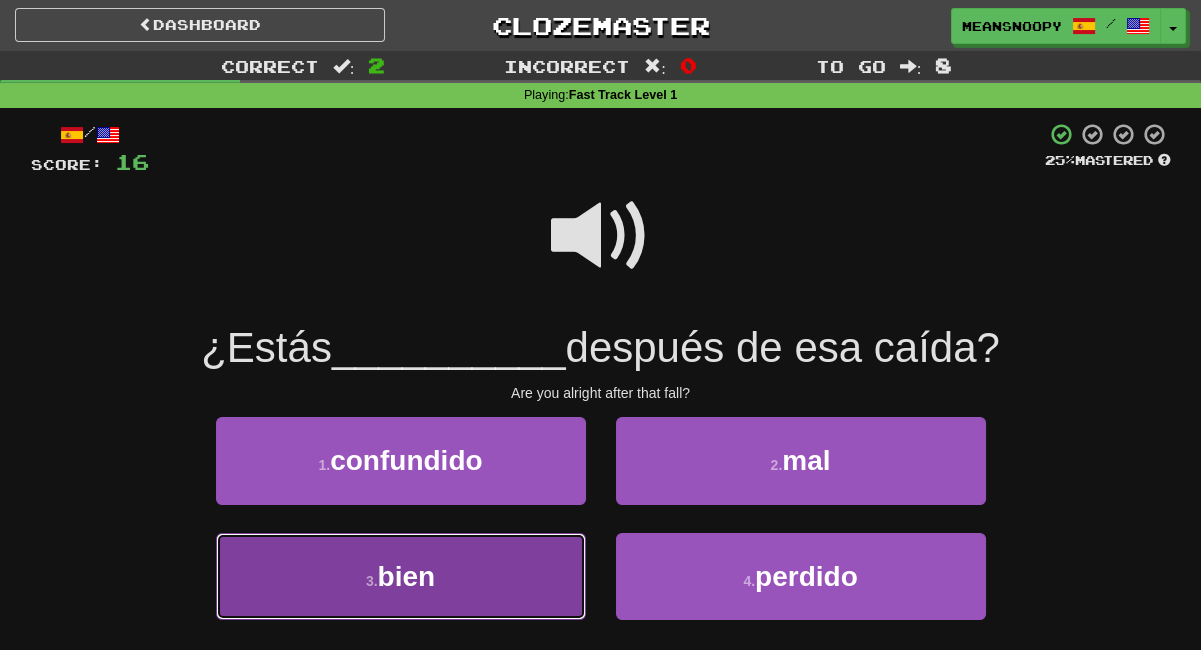 click on "3 .  bien" at bounding box center (401, 576) 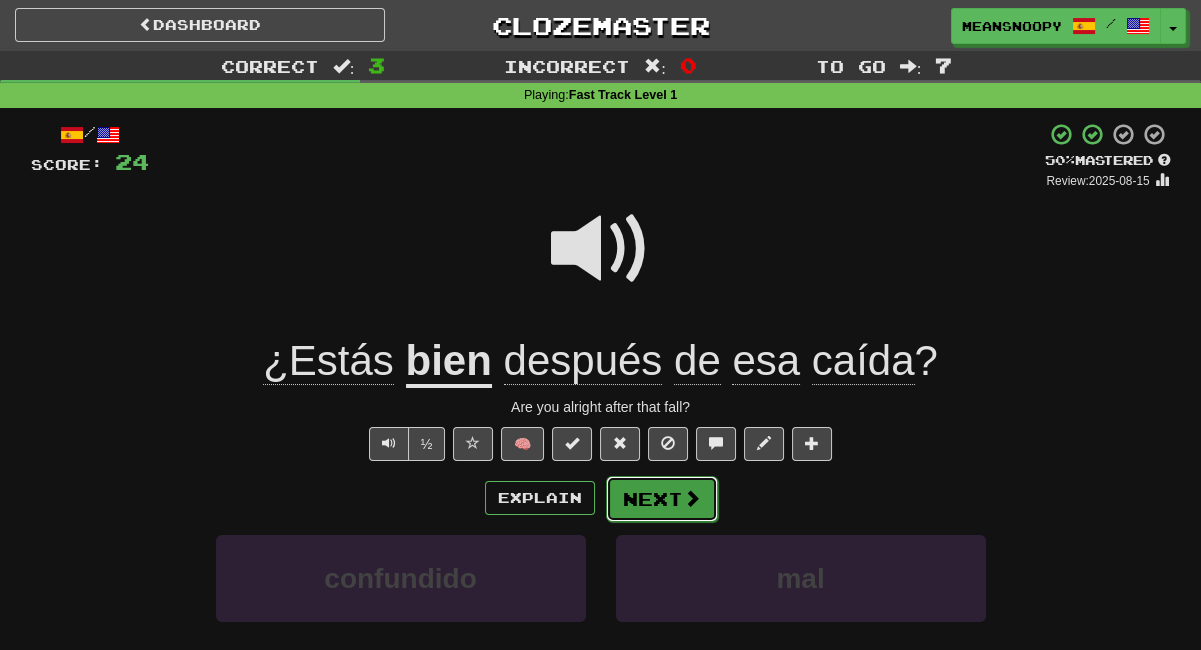click on "Next" at bounding box center (662, 499) 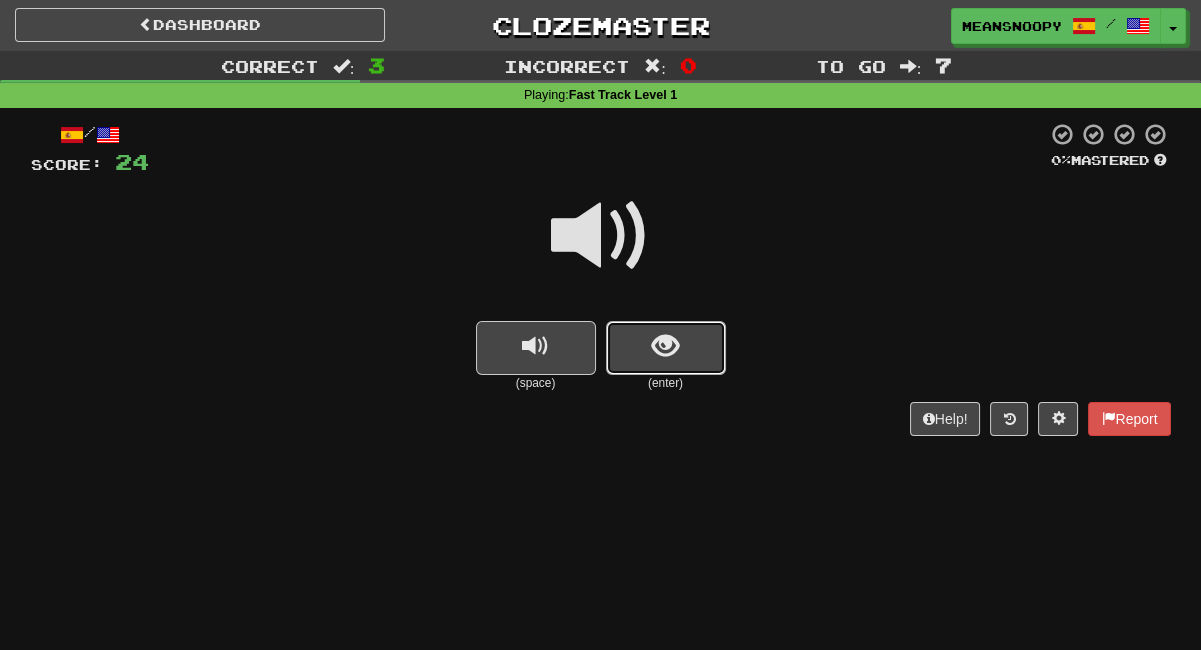 click at bounding box center (665, 346) 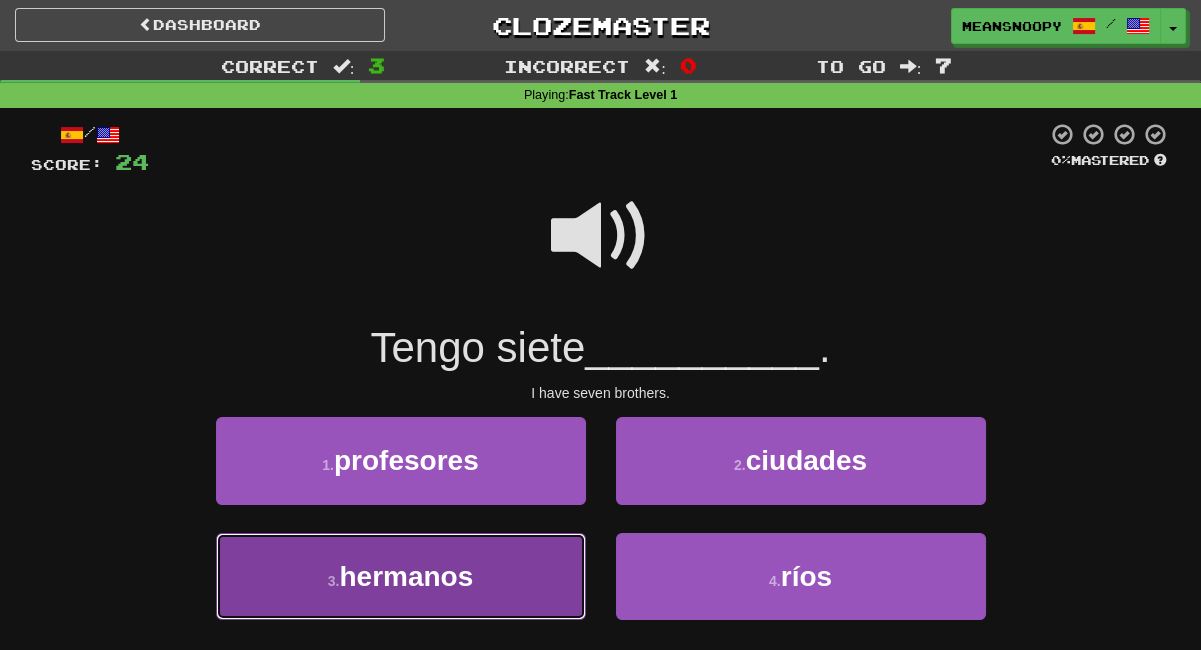 click on "3 .  [NAME]" at bounding box center [401, 576] 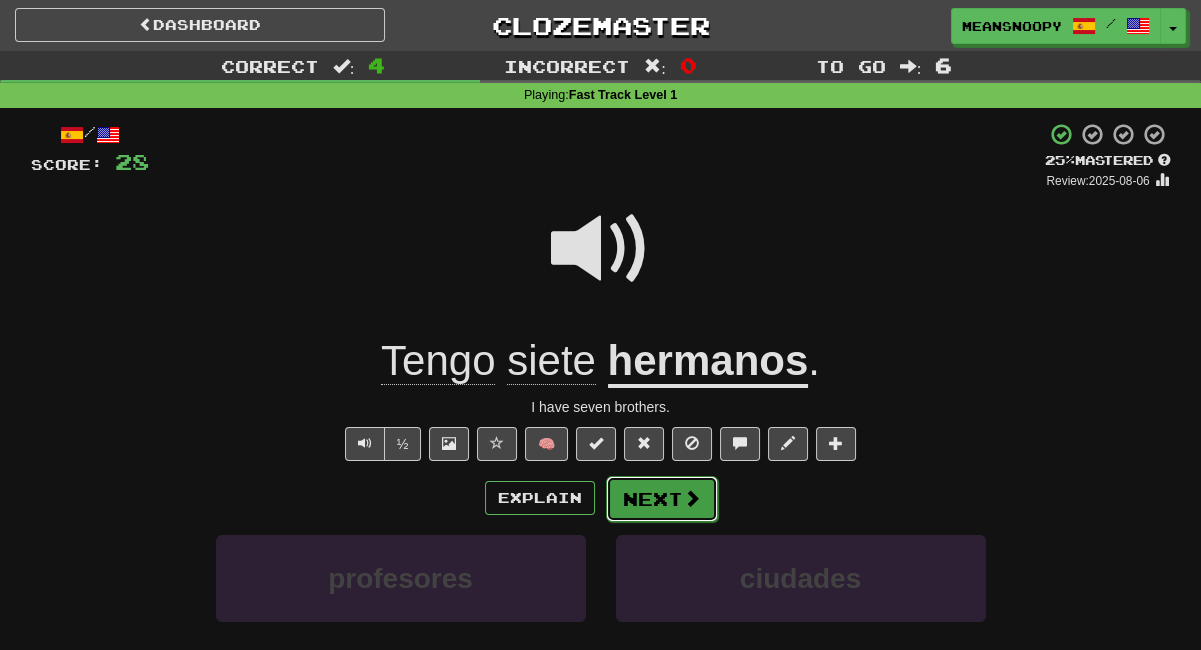 click on "Next" at bounding box center (662, 499) 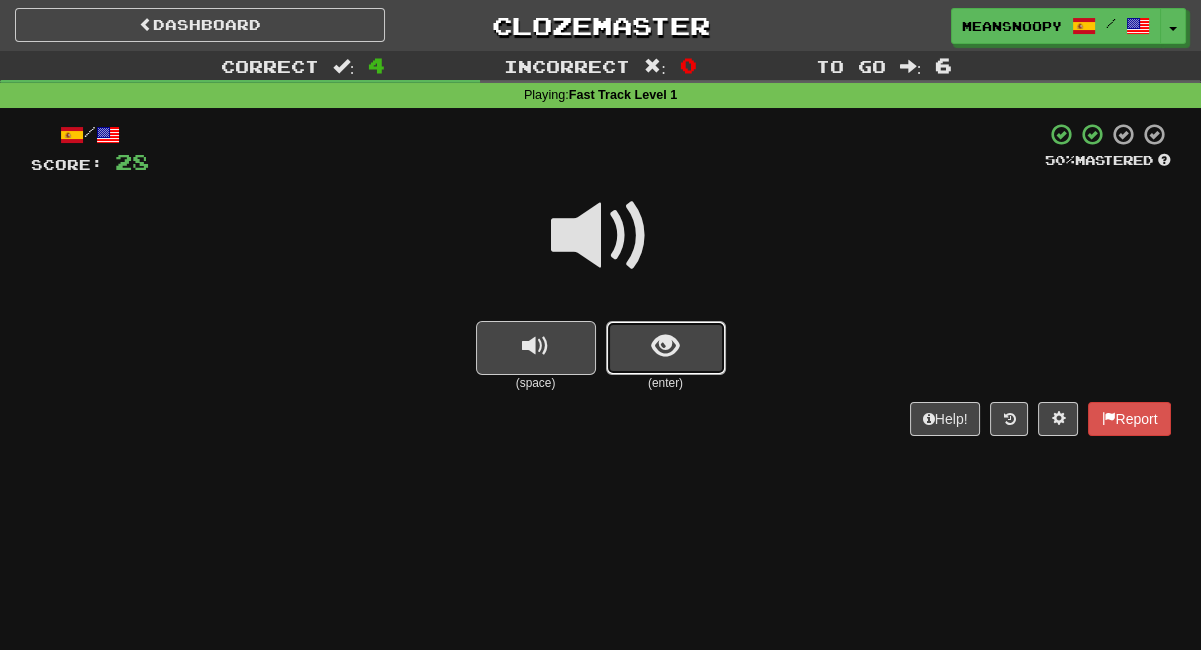 click at bounding box center [665, 346] 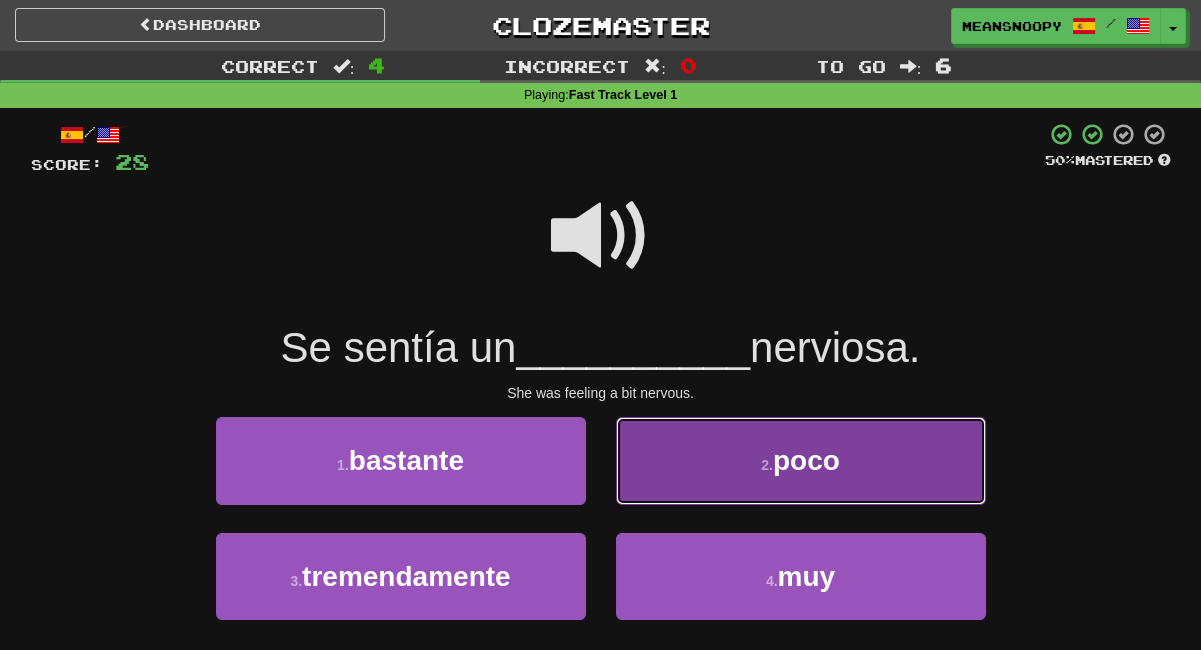 click on "2 .  poco" at bounding box center (801, 460) 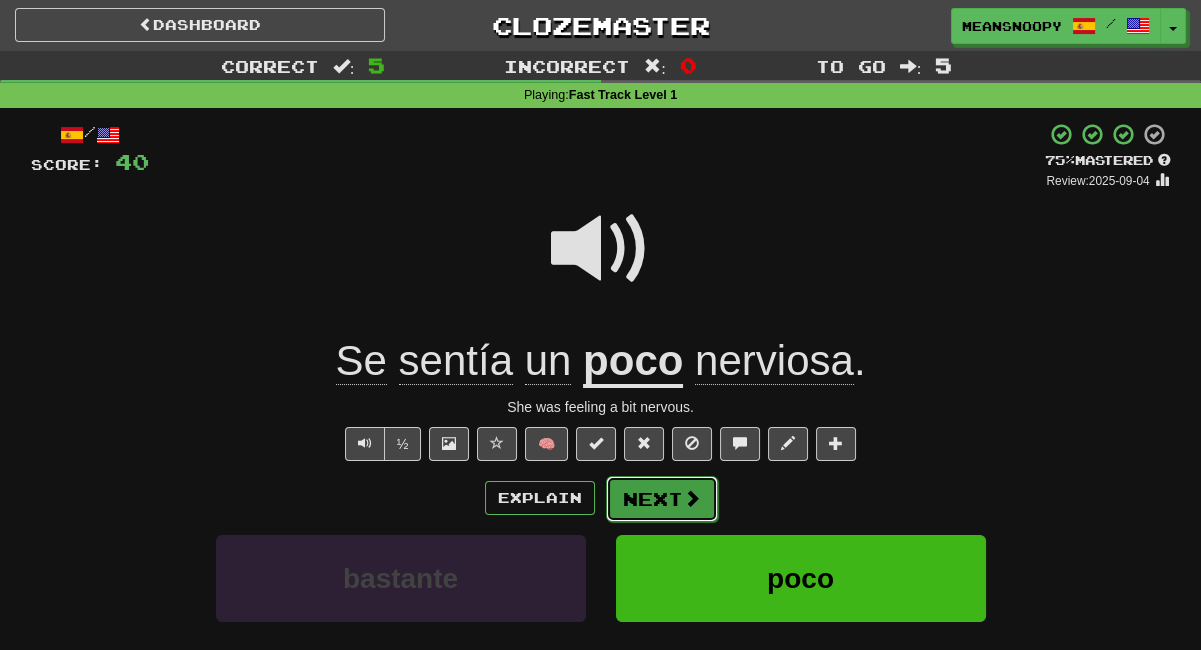 click at bounding box center (692, 498) 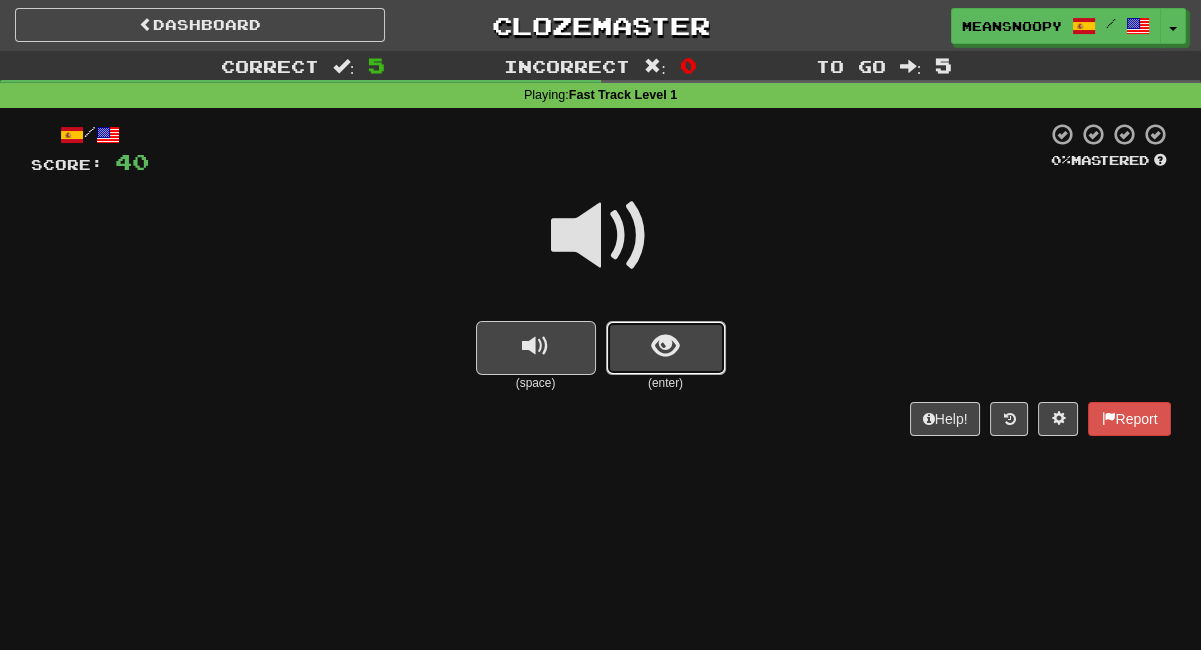 click at bounding box center (666, 348) 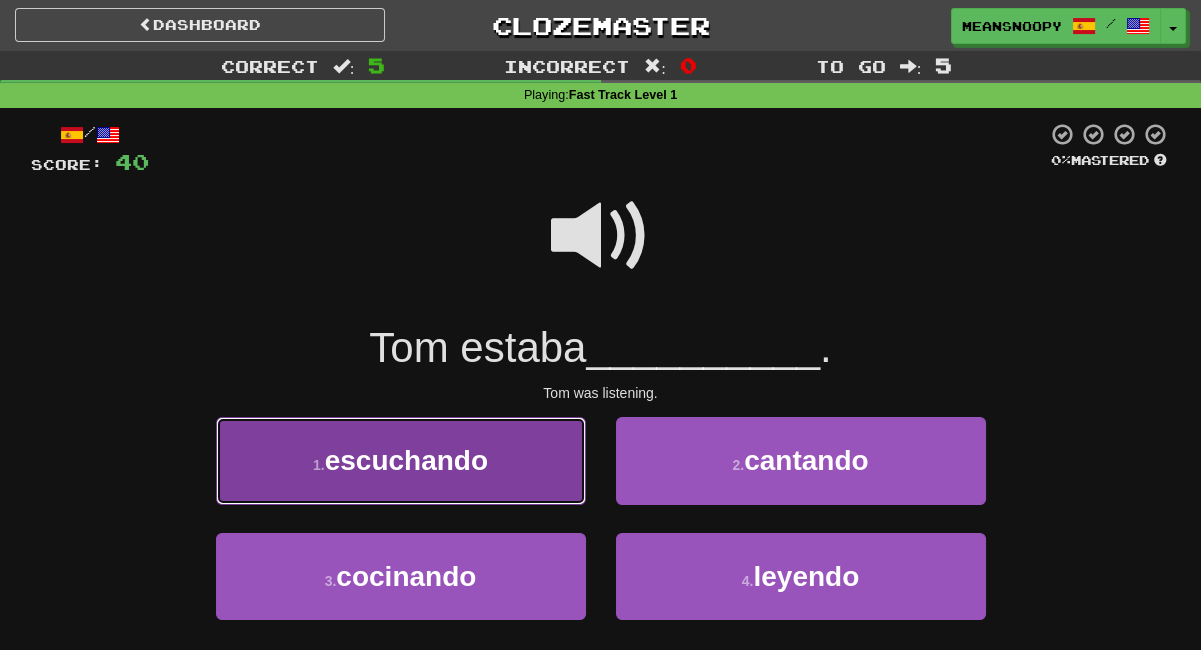 click on "1 .  escuchando" at bounding box center (401, 460) 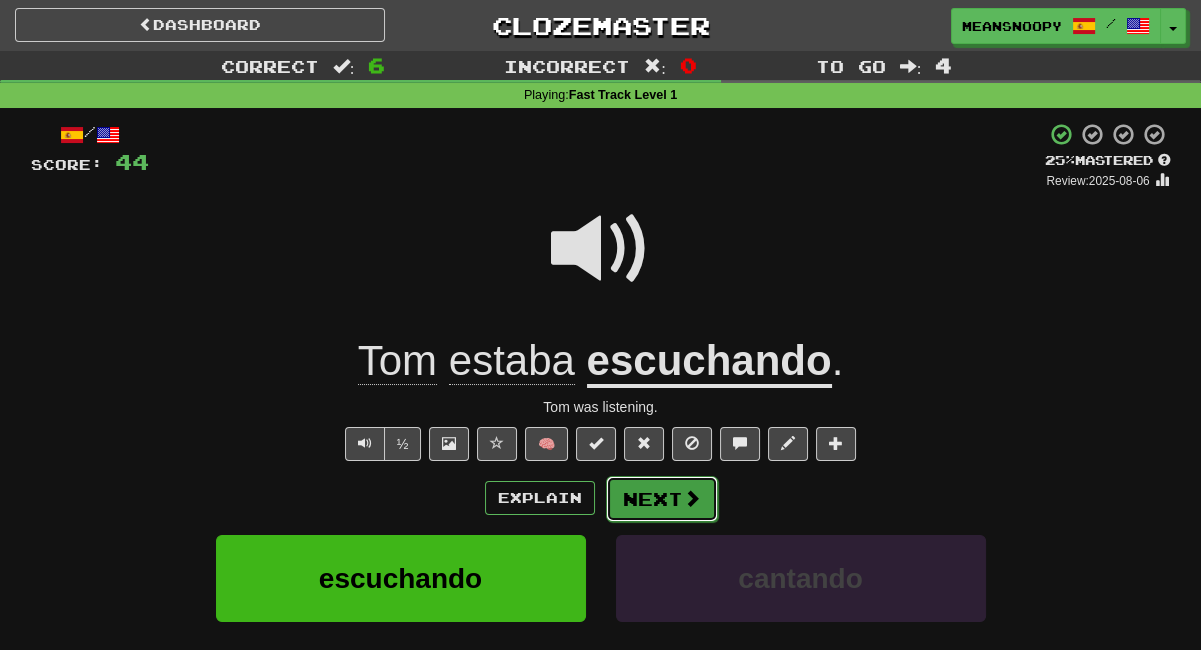 click on "Next" at bounding box center [662, 499] 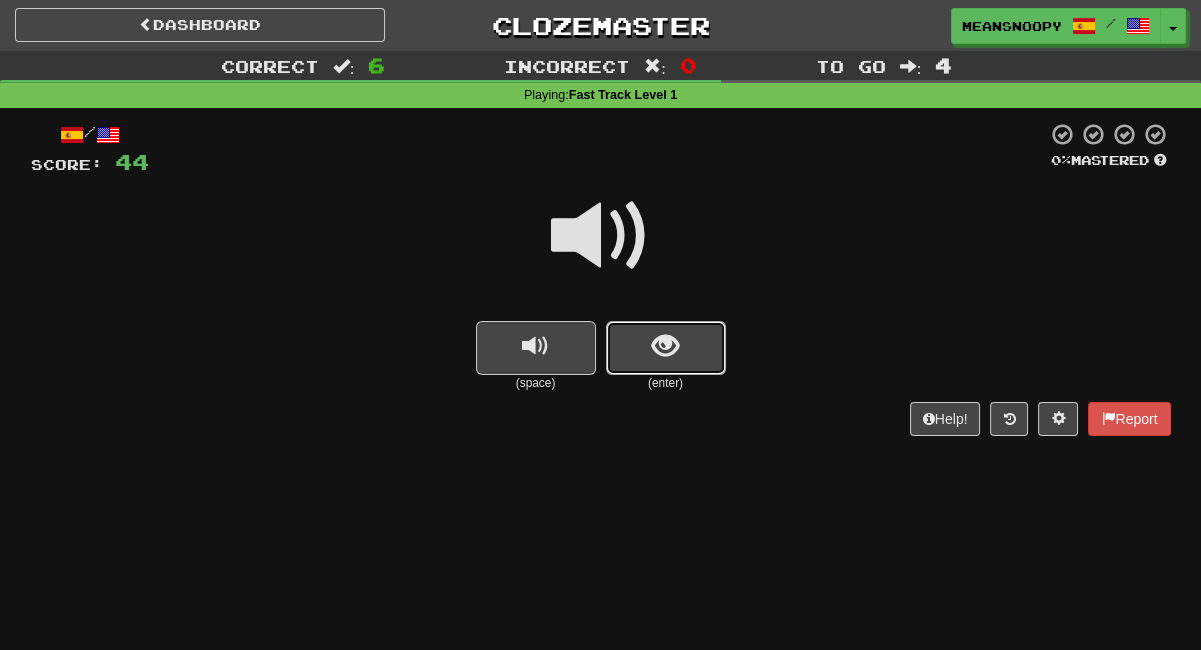 click at bounding box center [666, 348] 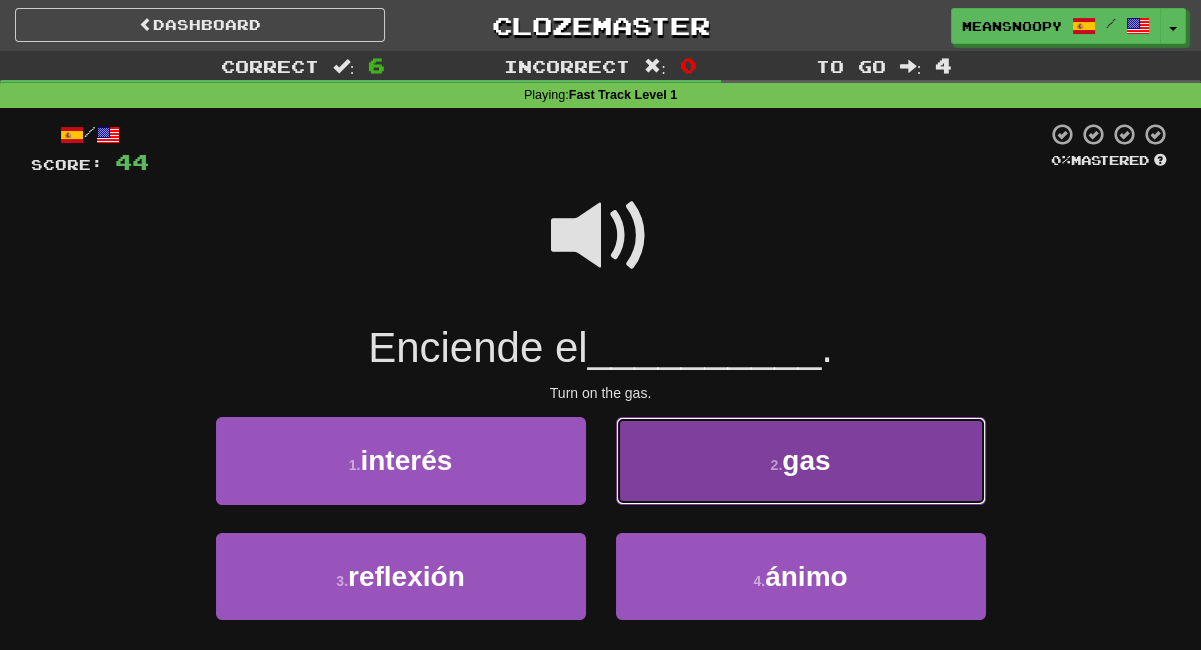 click on "2 .  gas" at bounding box center [801, 460] 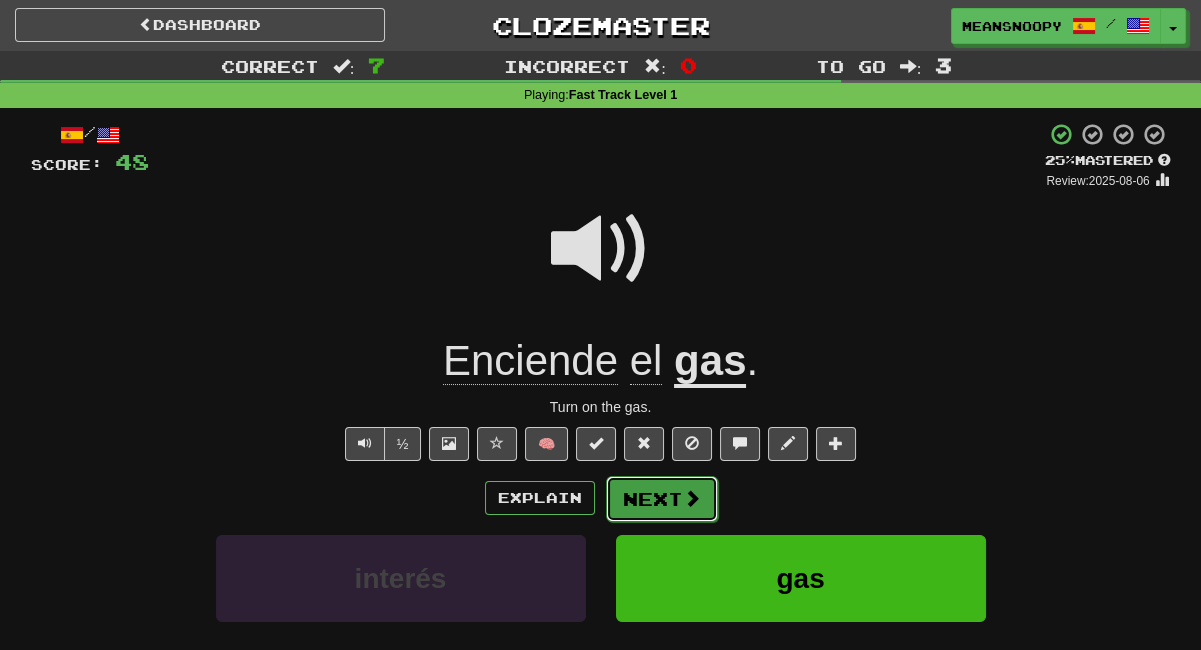 click at bounding box center (692, 498) 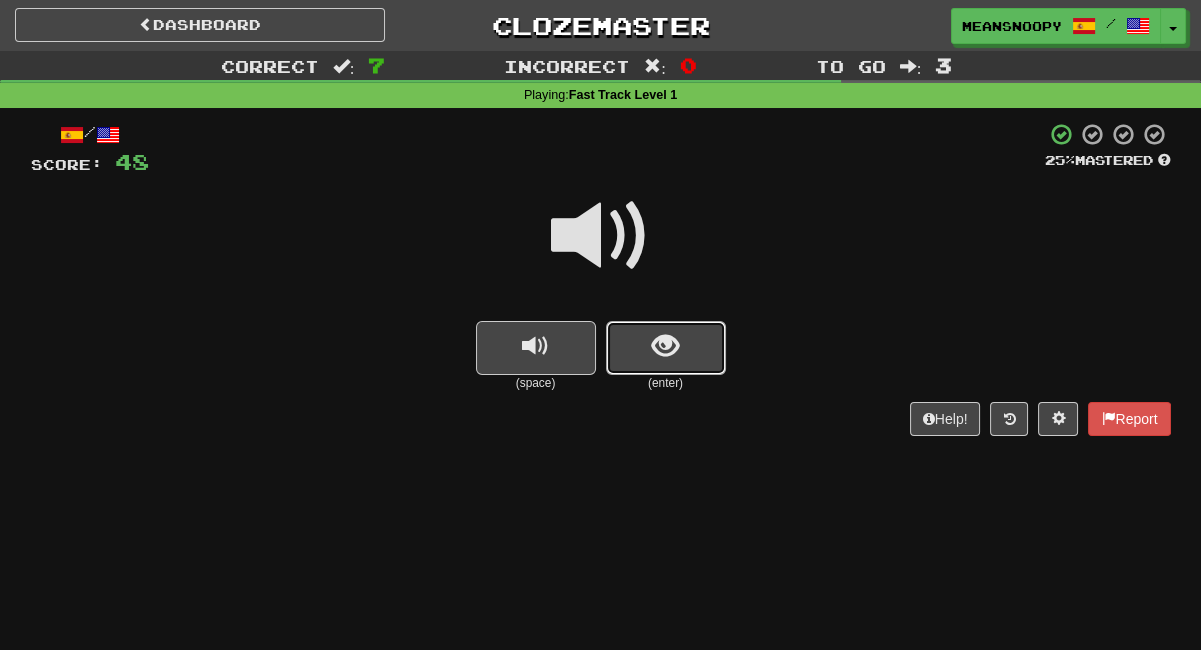 click at bounding box center (665, 346) 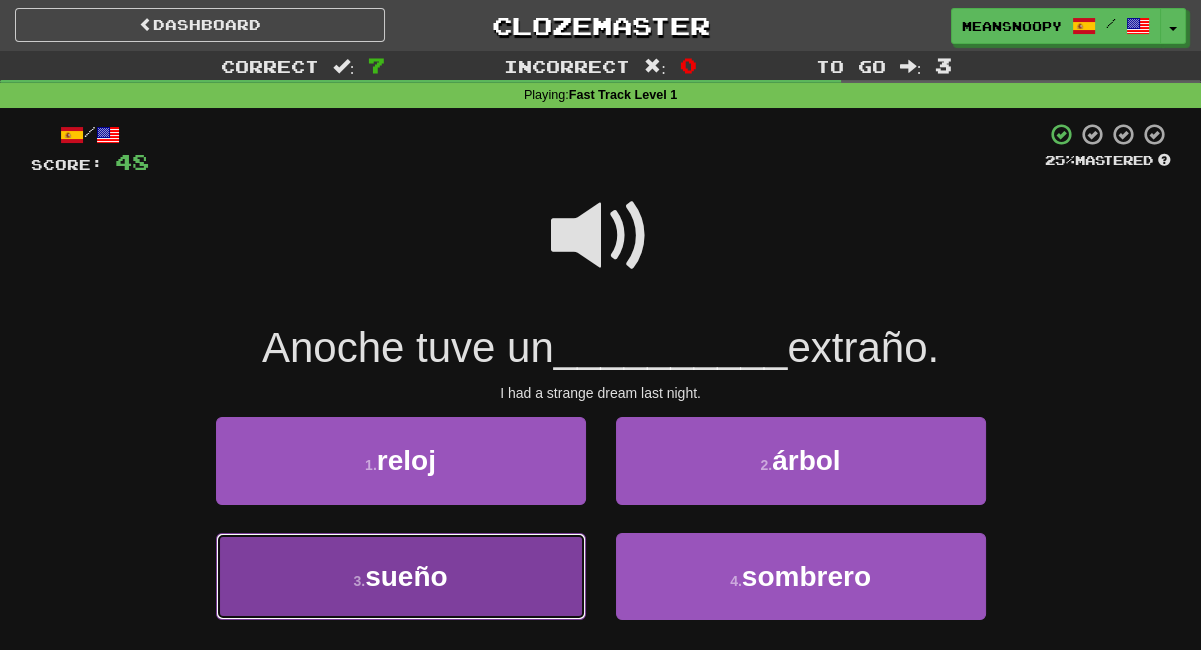 click on "3 .  sueño" at bounding box center [401, 576] 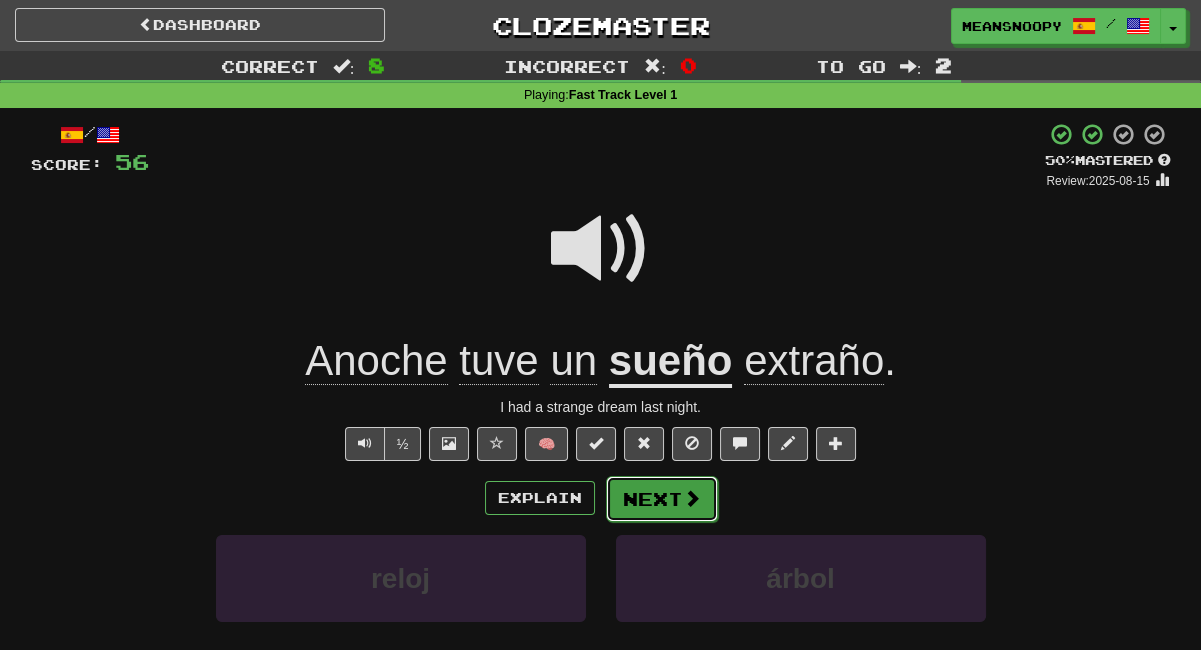 click on "Next" at bounding box center (662, 499) 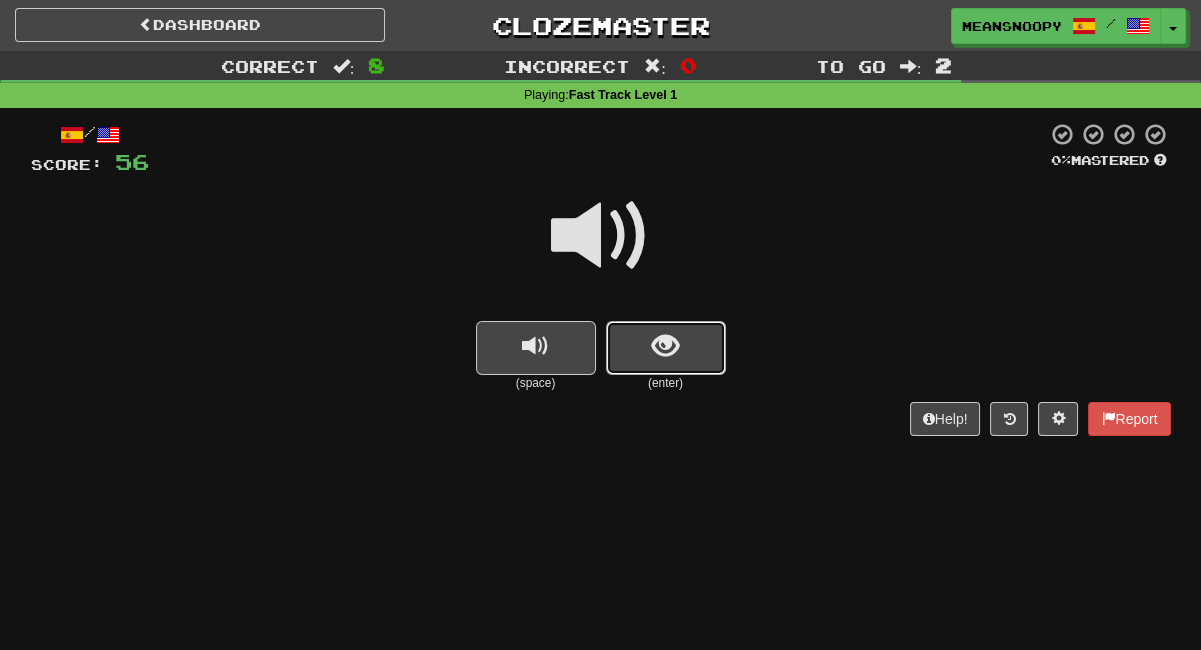 click at bounding box center (665, 346) 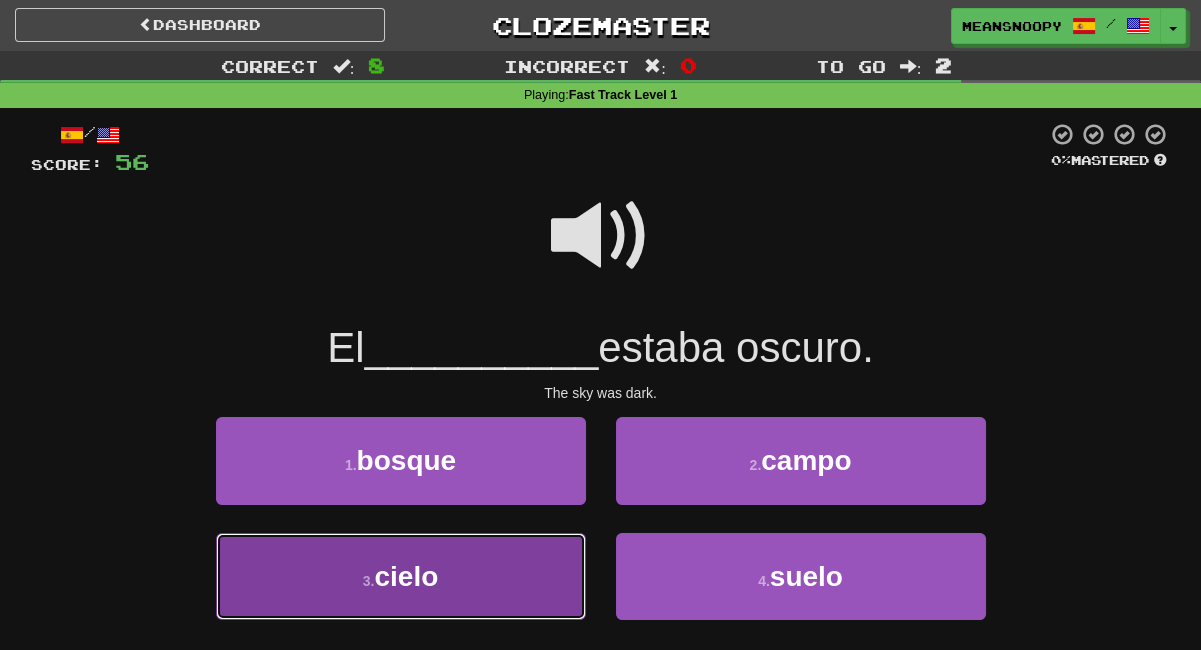 click on "3 .  [NAME]" at bounding box center [401, 576] 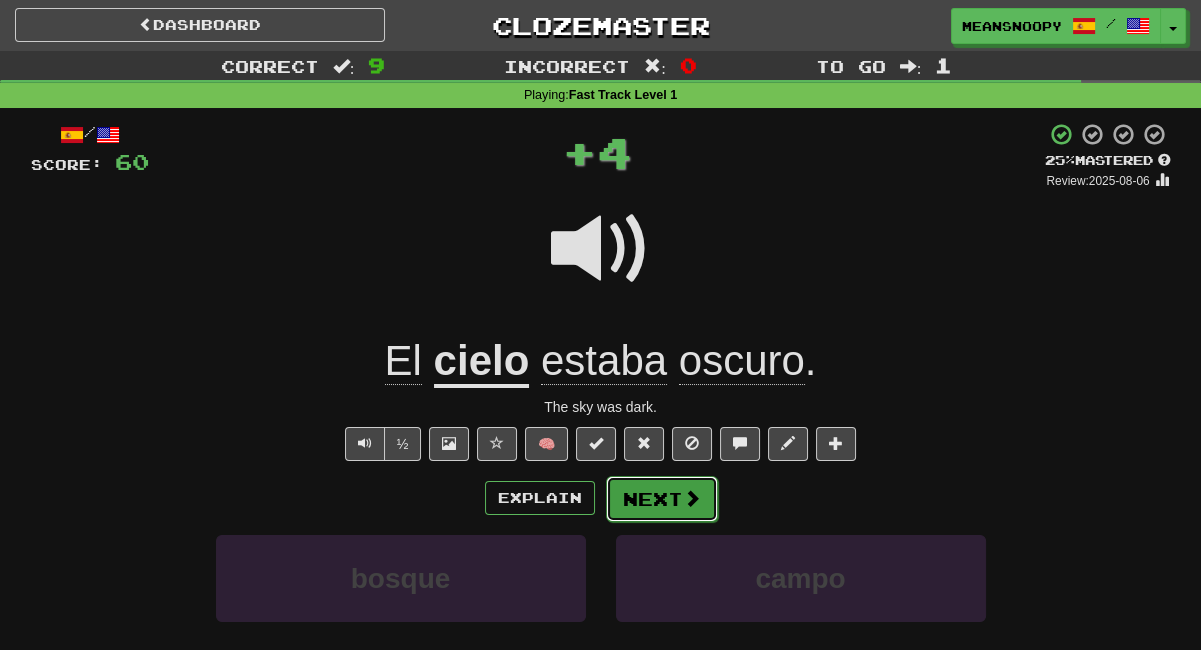 click on "Next" at bounding box center [662, 499] 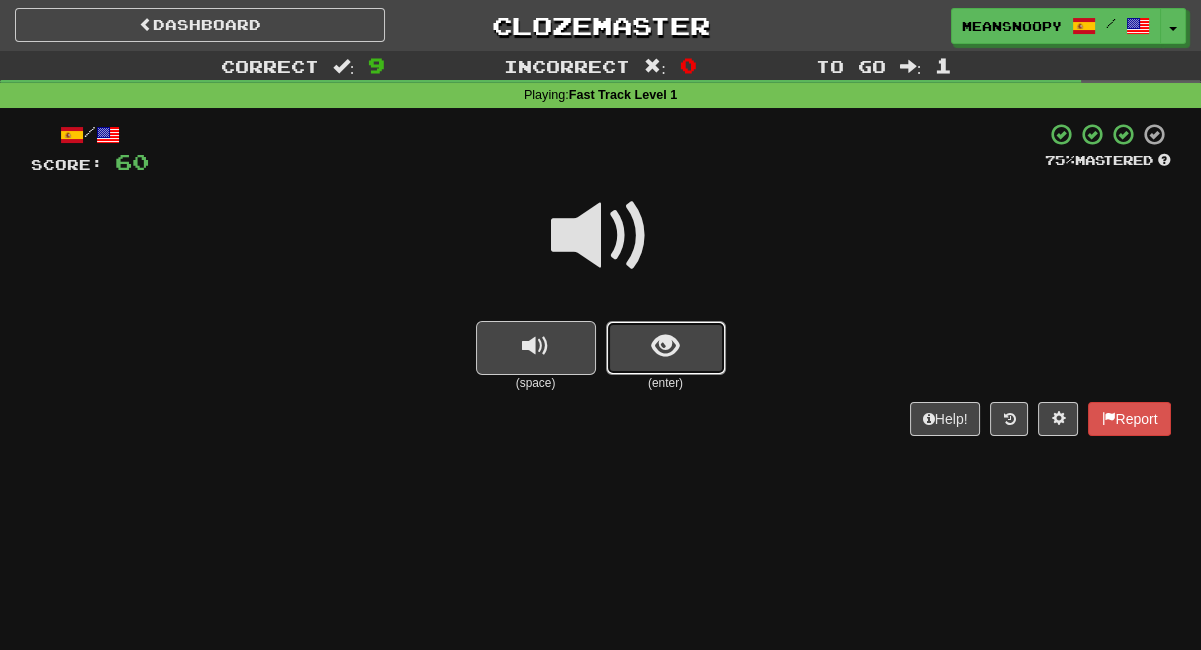 click at bounding box center (666, 348) 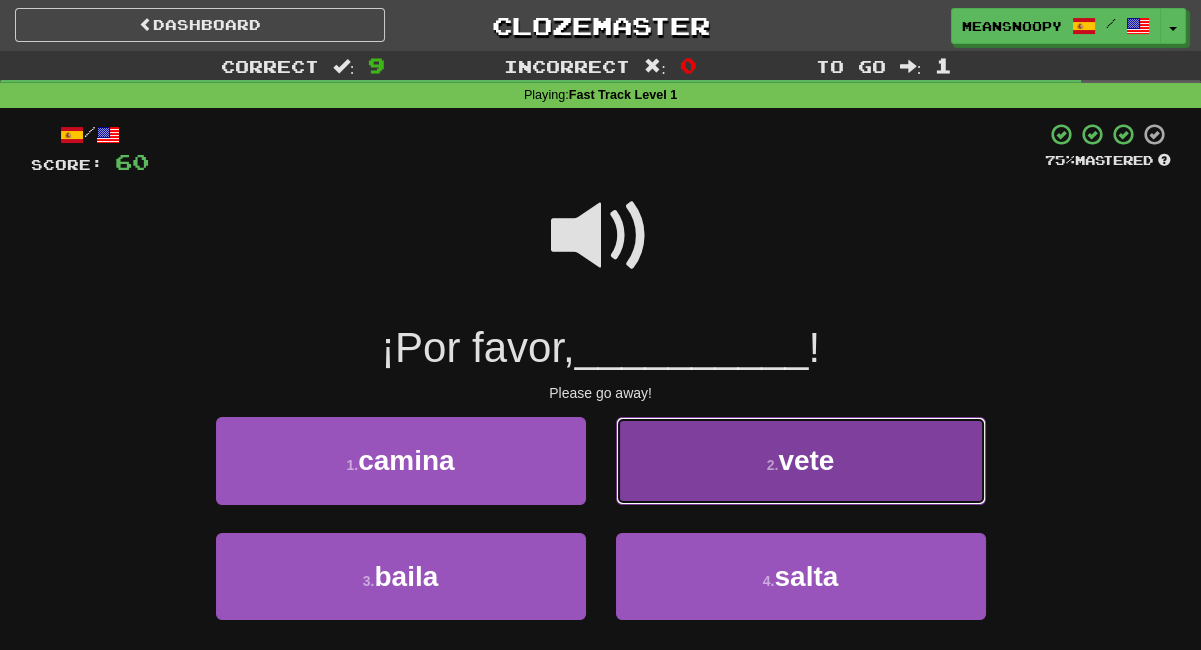 click on "2 .  vete" at bounding box center (801, 460) 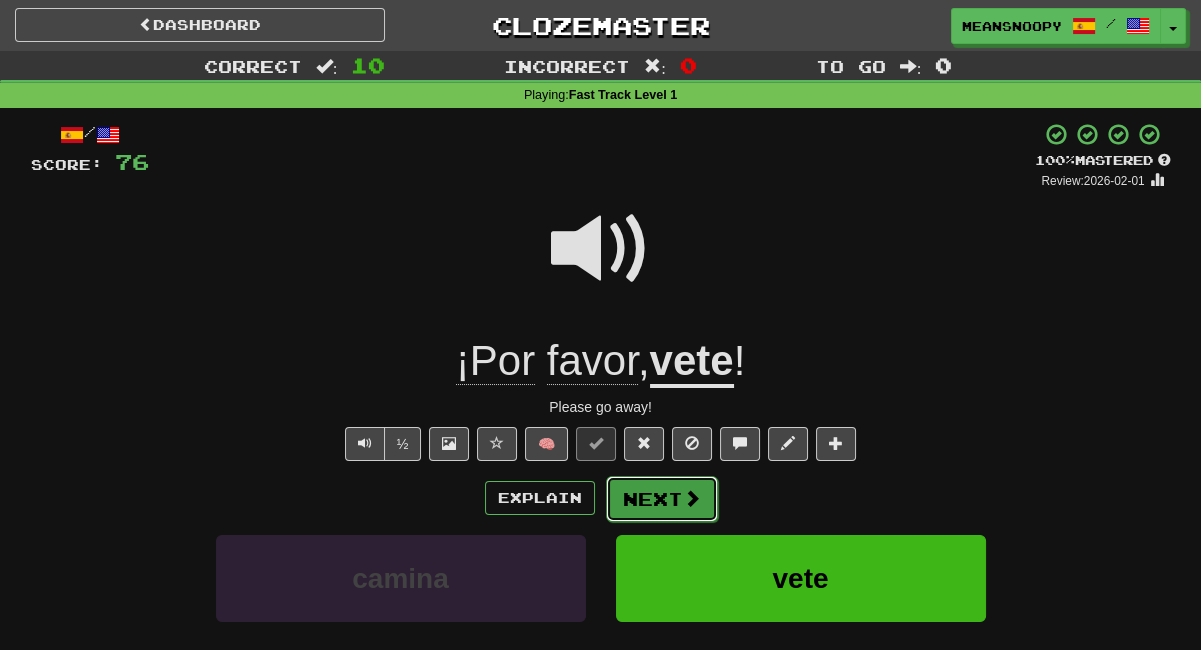 click at bounding box center [692, 498] 